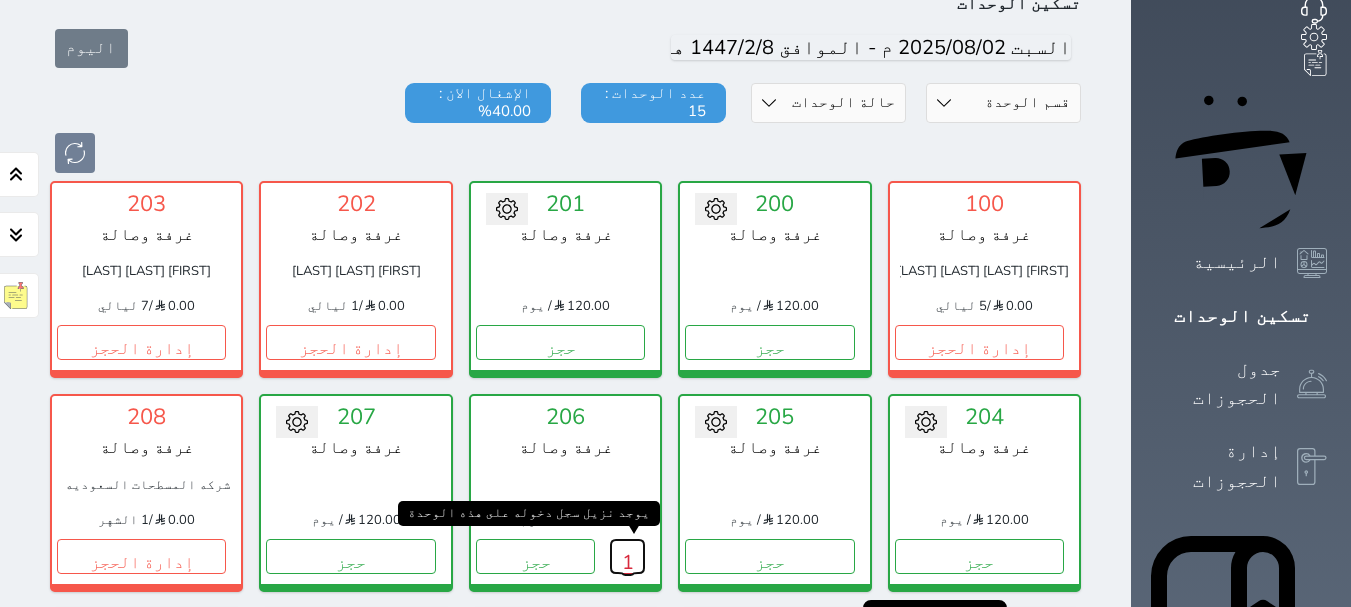 click on "1" at bounding box center (627, 556) 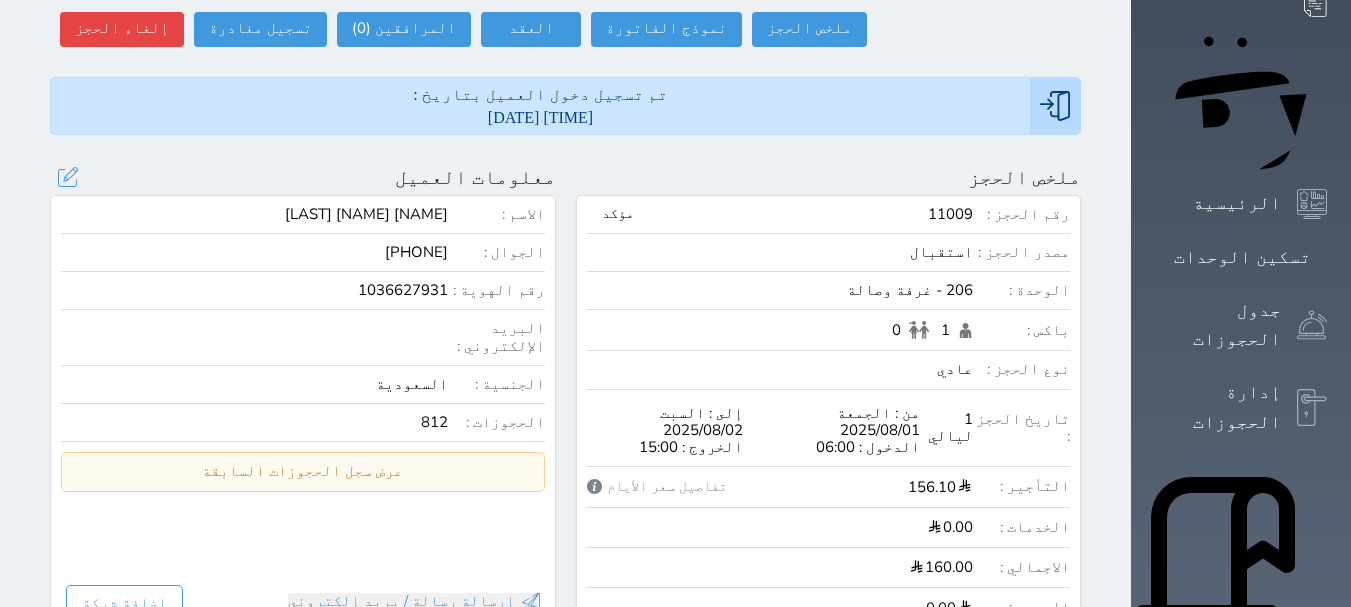 scroll, scrollTop: 200, scrollLeft: 0, axis: vertical 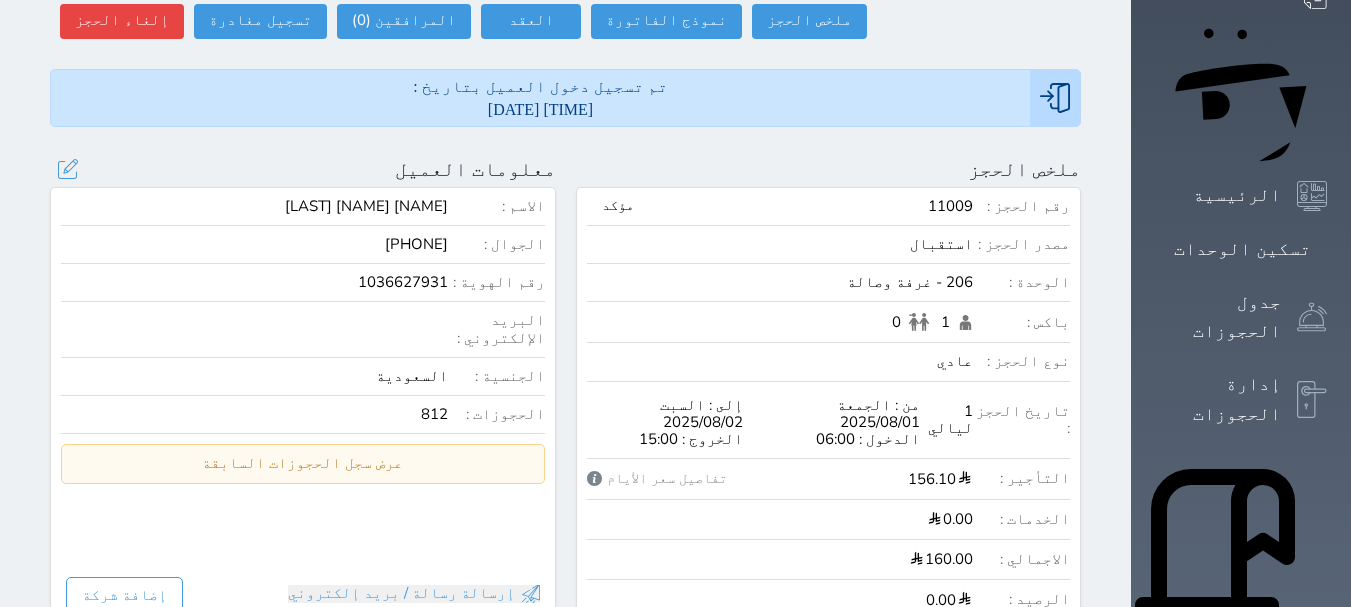 click on "1036627931" at bounding box center [254, 282] 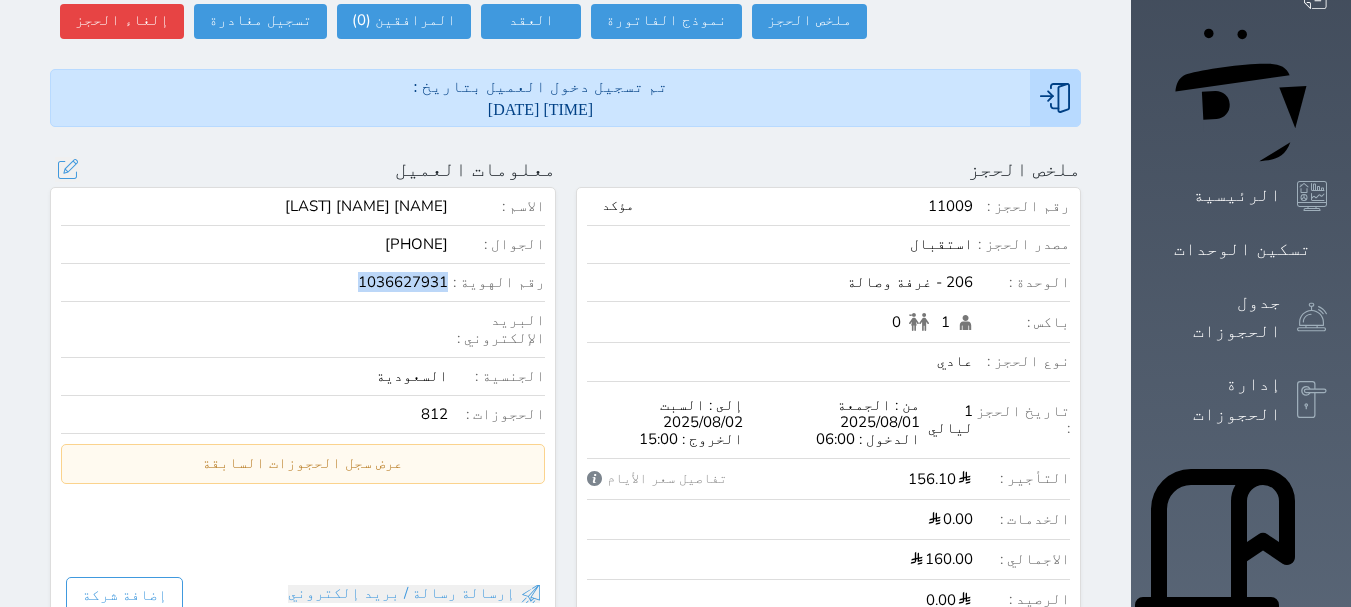 click on "1036627931" at bounding box center (254, 282) 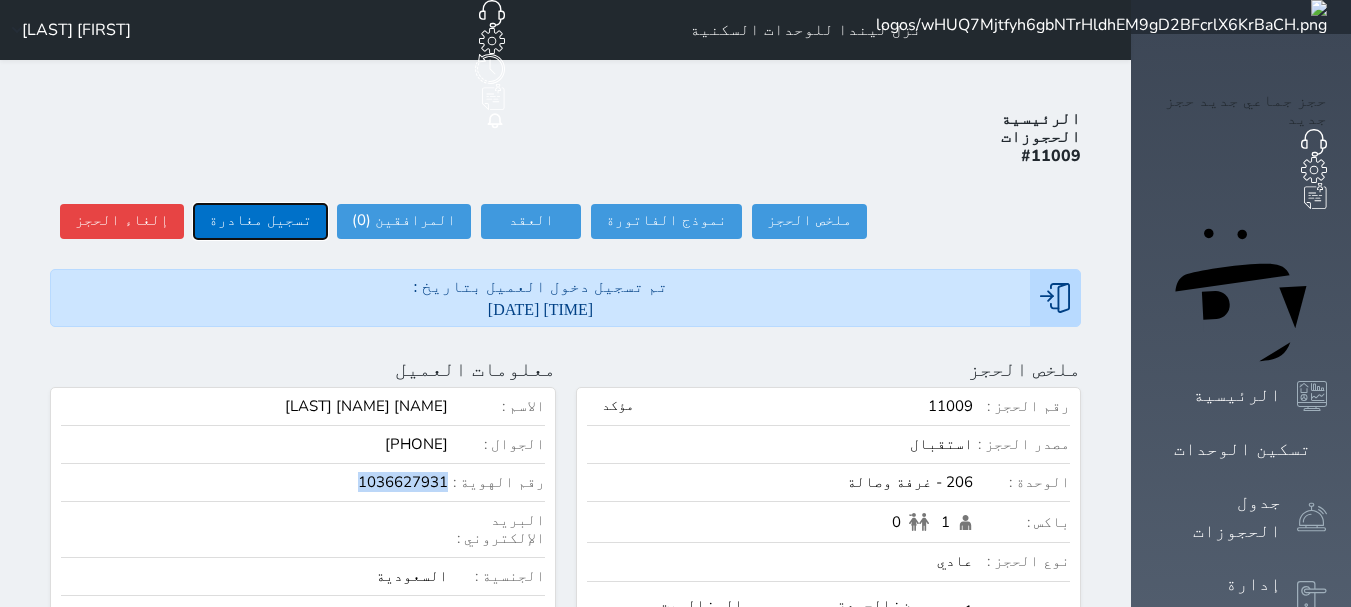 click on "تسجيل مغادرة" at bounding box center (260, 221) 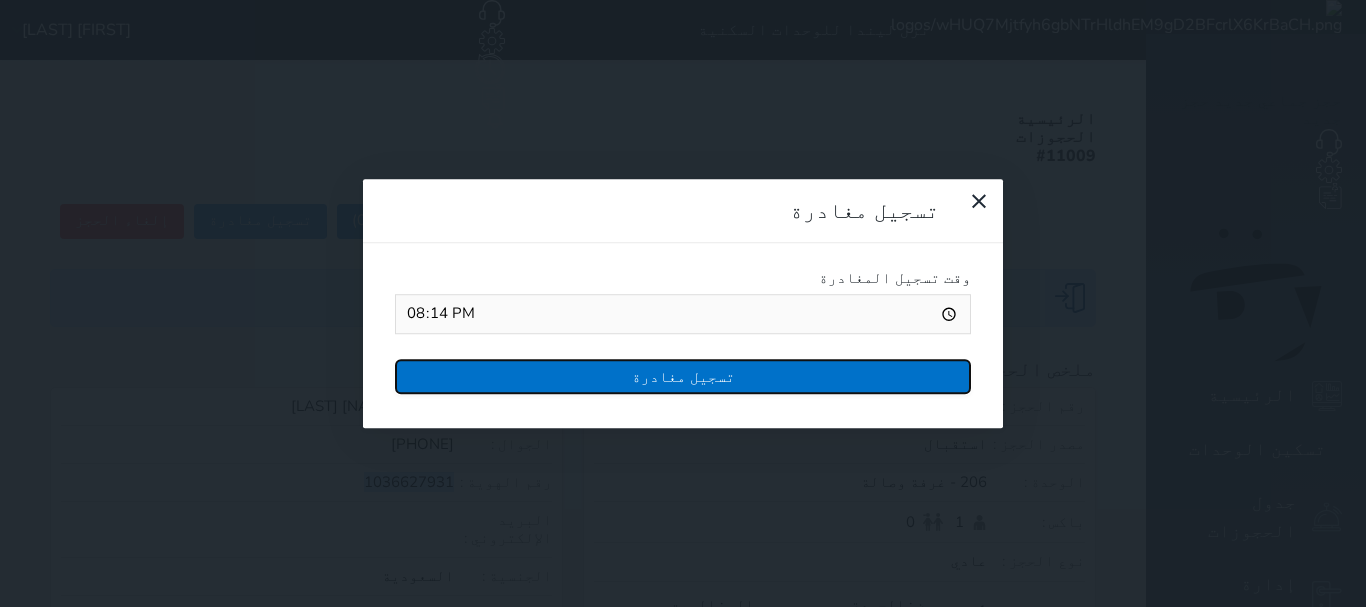 click on "تسجيل مغادرة" at bounding box center [683, 376] 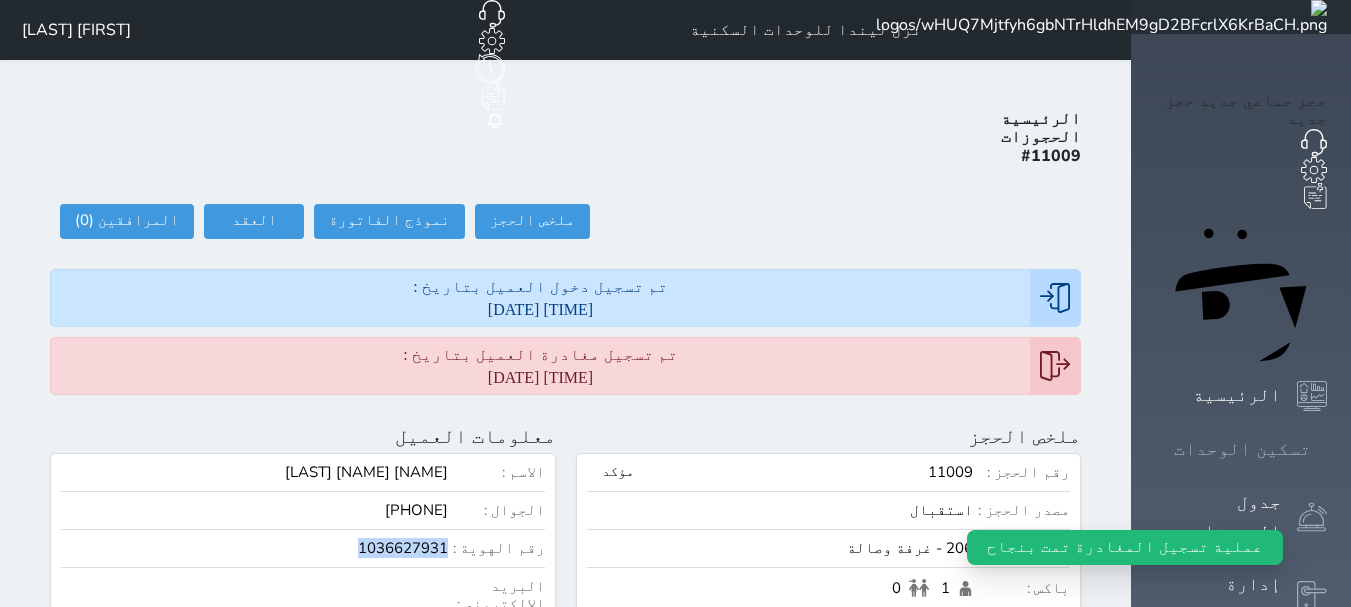click 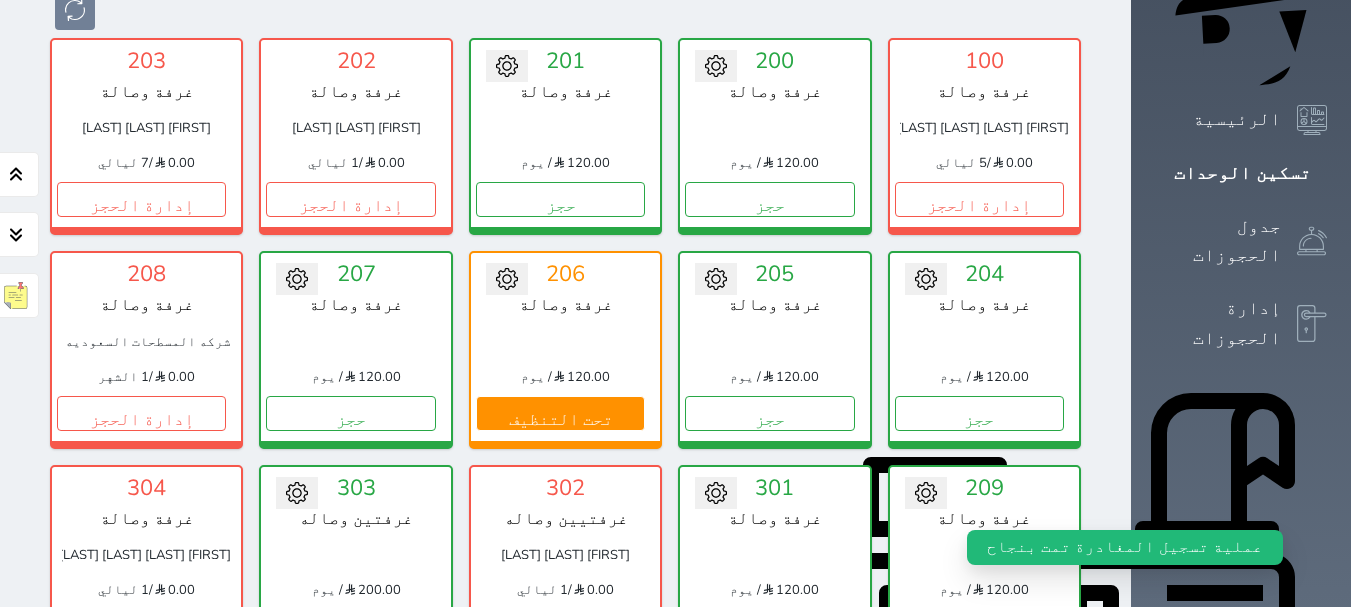 scroll, scrollTop: 278, scrollLeft: 0, axis: vertical 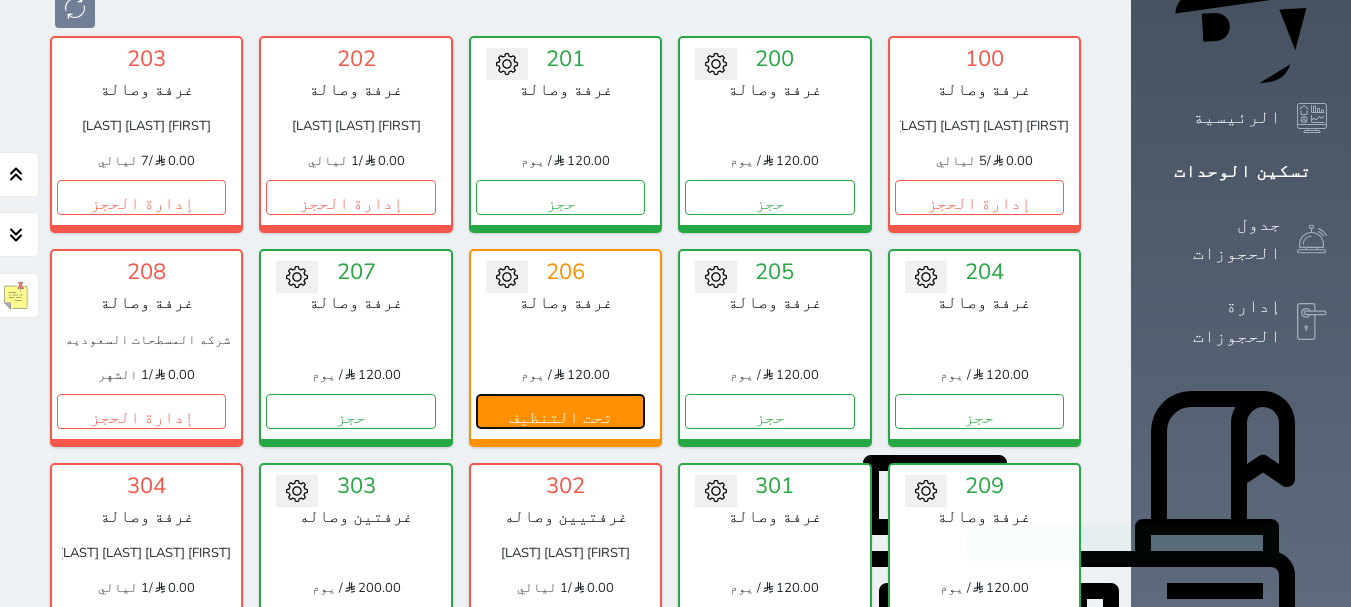 click on "تحت التنظيف" at bounding box center (560, 411) 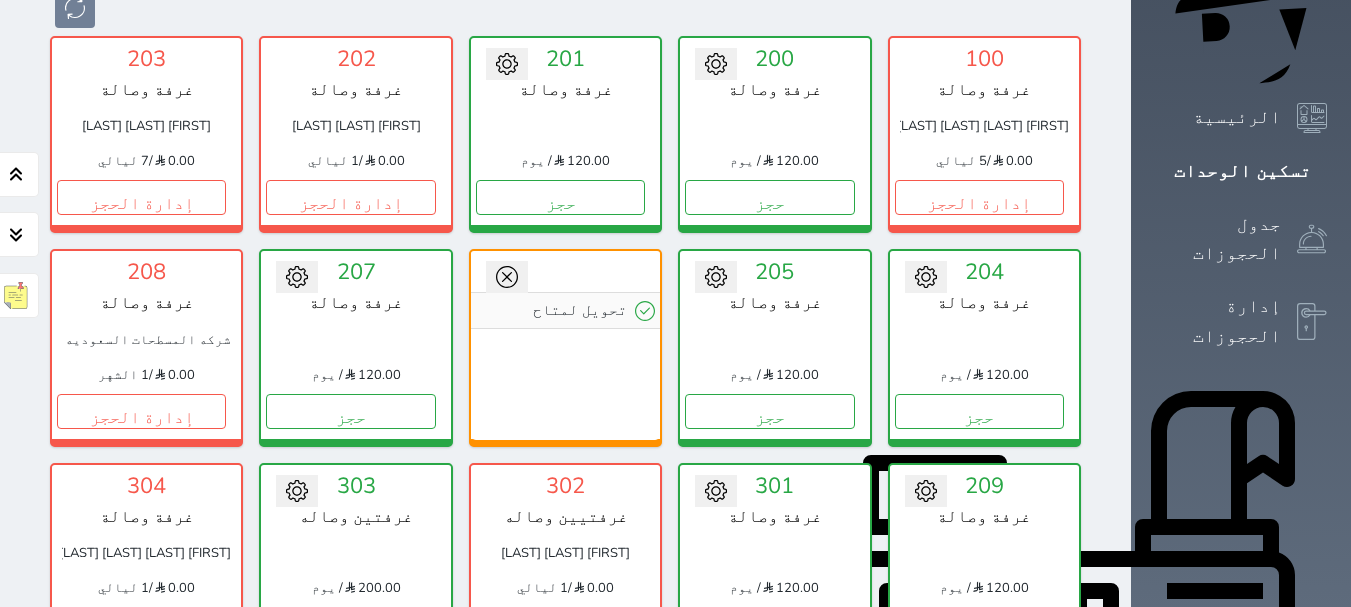 click on "تحويل لمتاح" at bounding box center [565, 345] 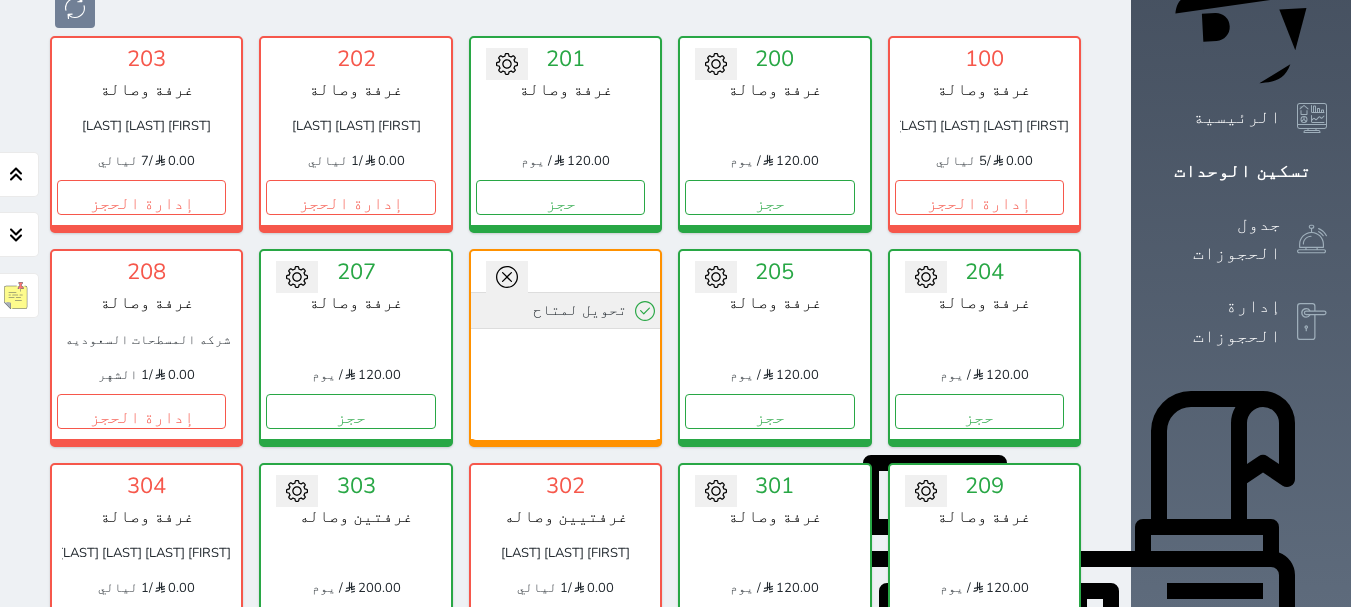 click on "تحويل لمتاح" at bounding box center [565, 310] 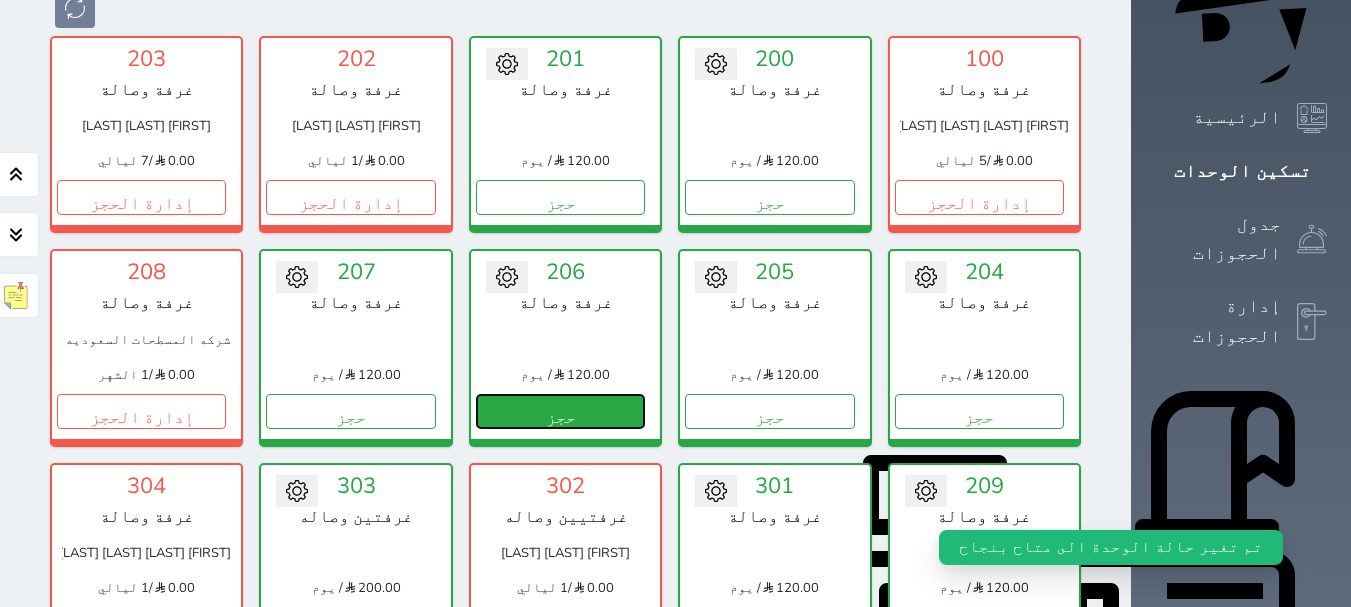click on "حجز" at bounding box center (560, 411) 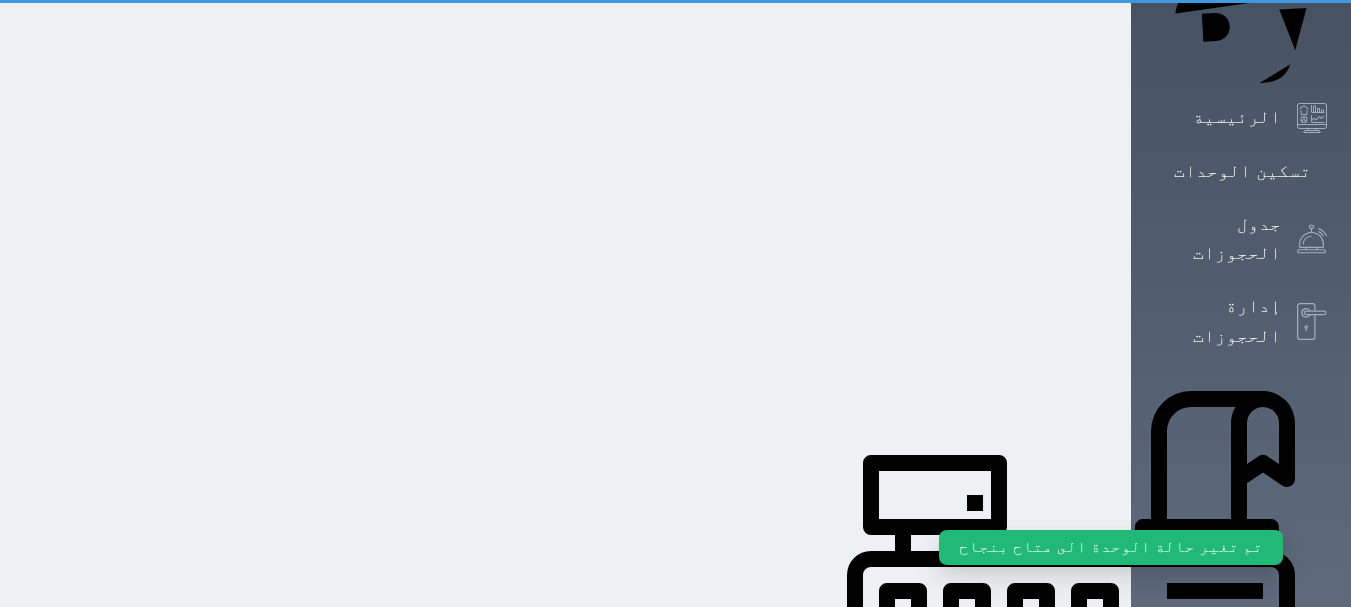 scroll, scrollTop: 0, scrollLeft: 0, axis: both 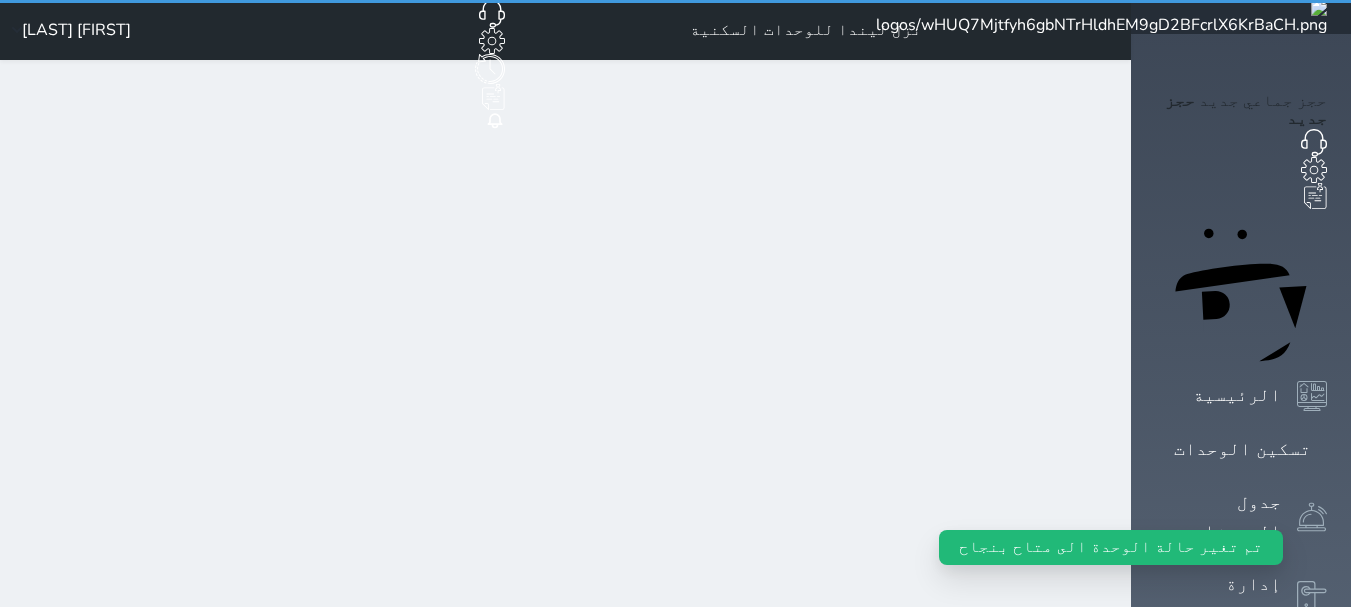 select on "1" 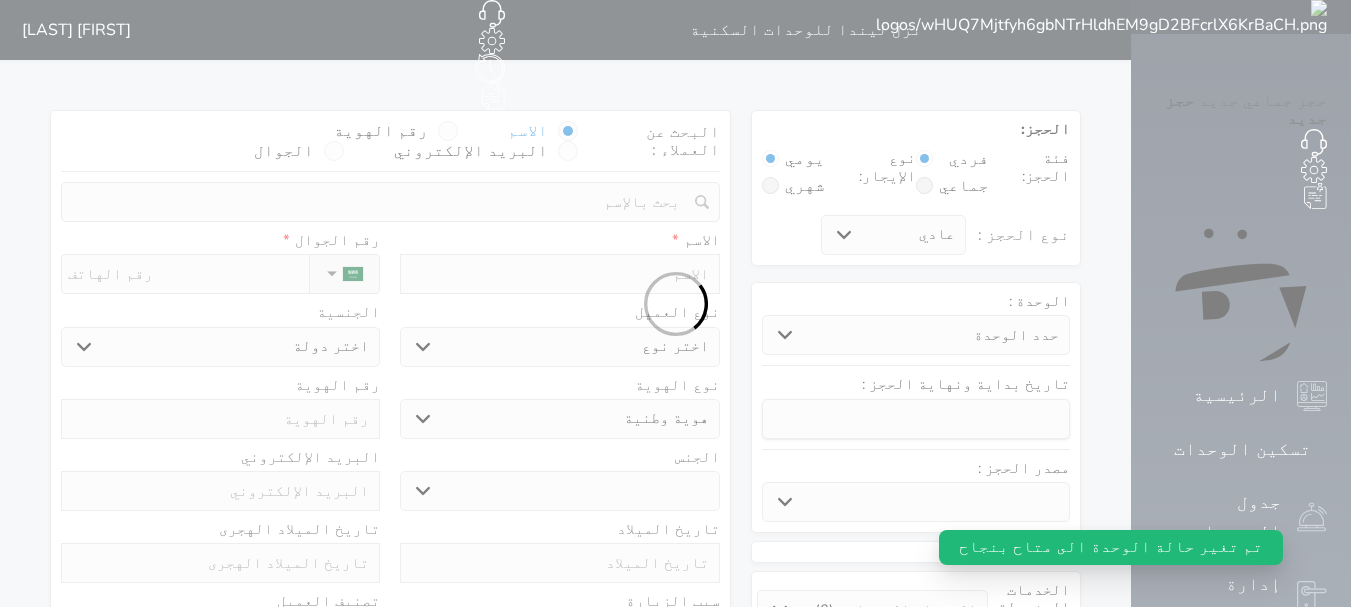 select 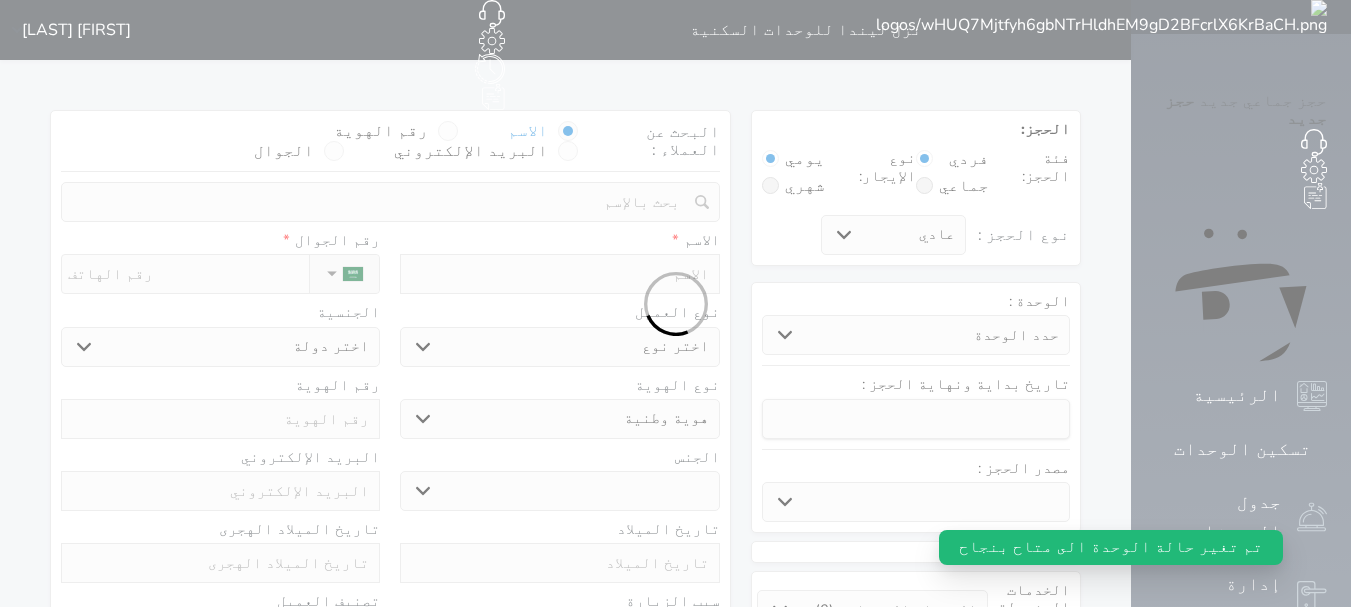 select 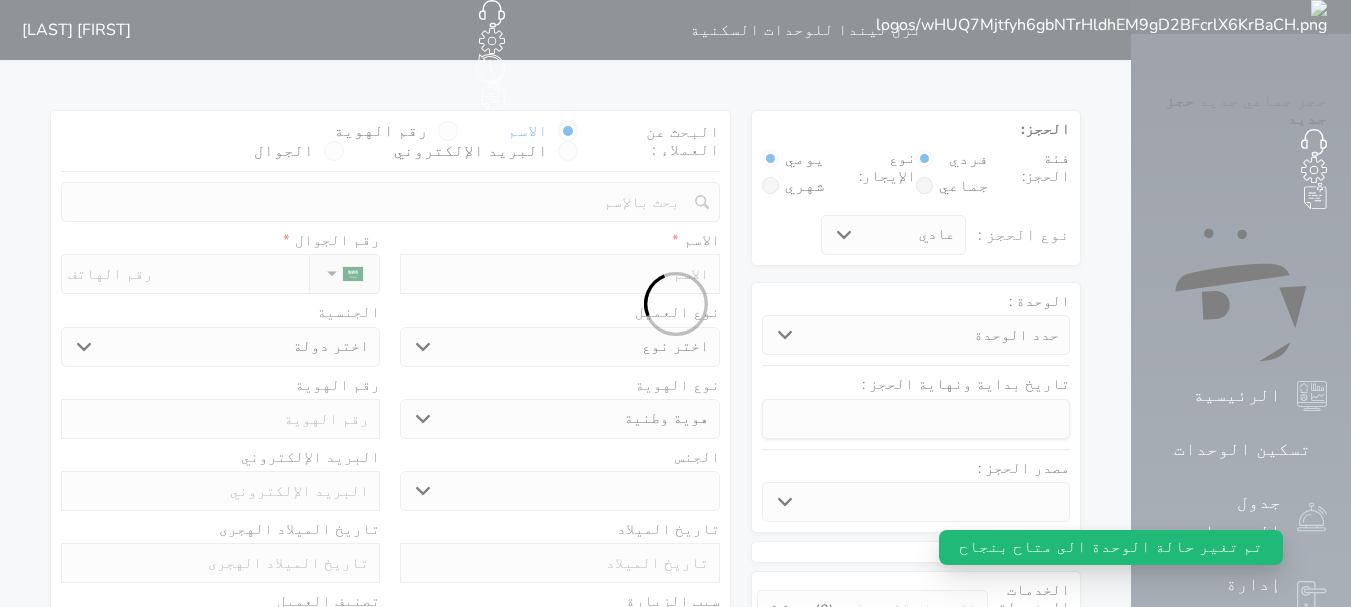 select 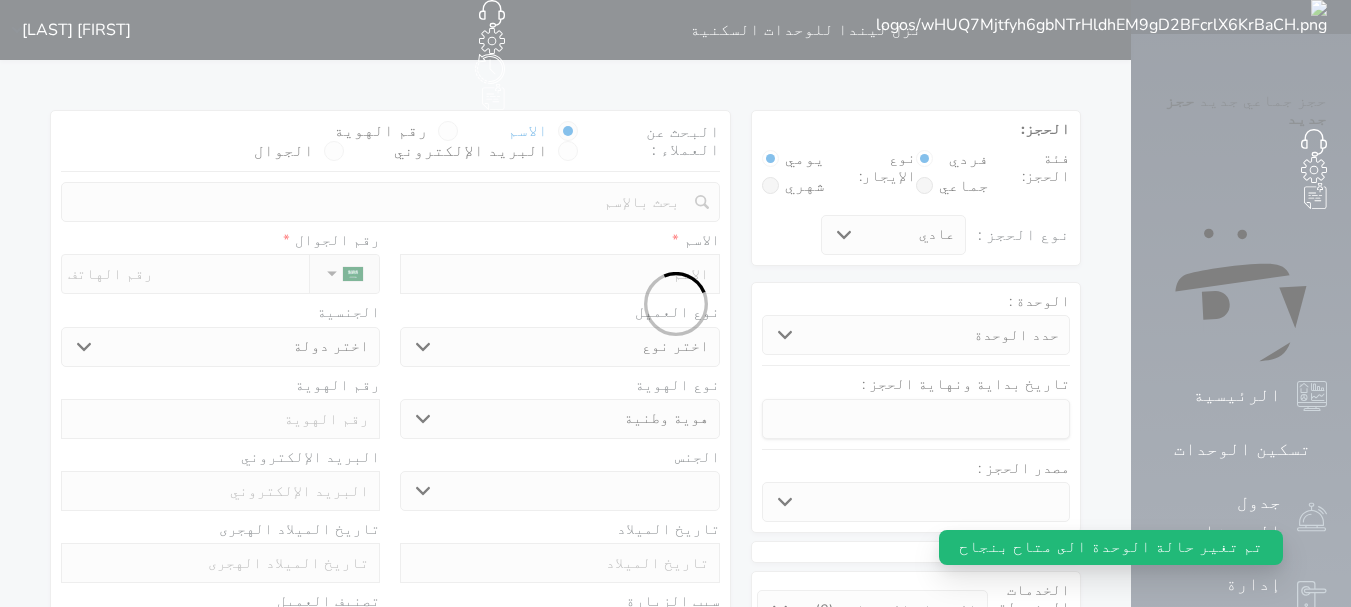 select 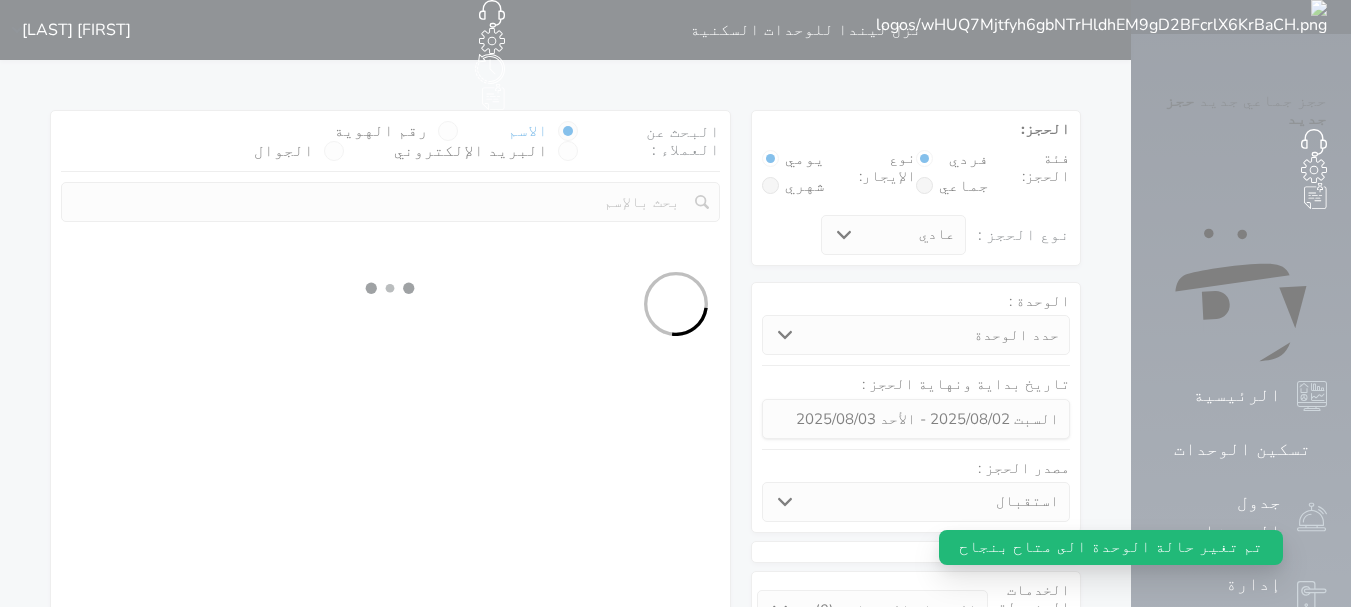 select 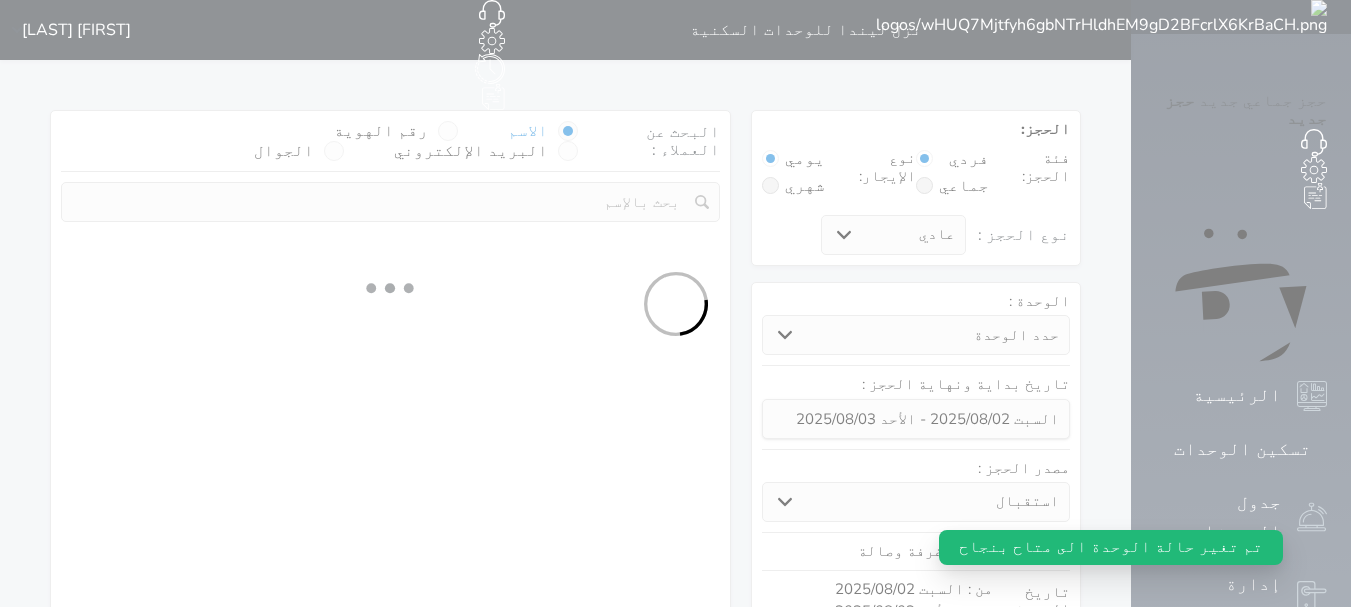 select on "1" 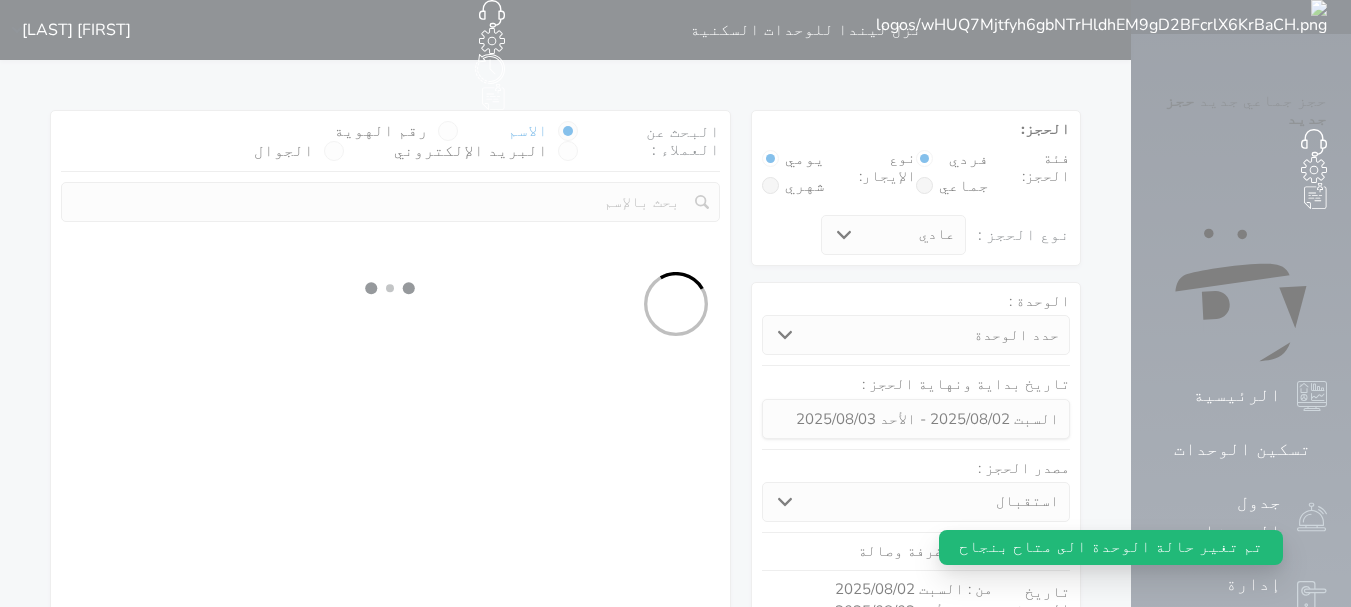 select on "113" 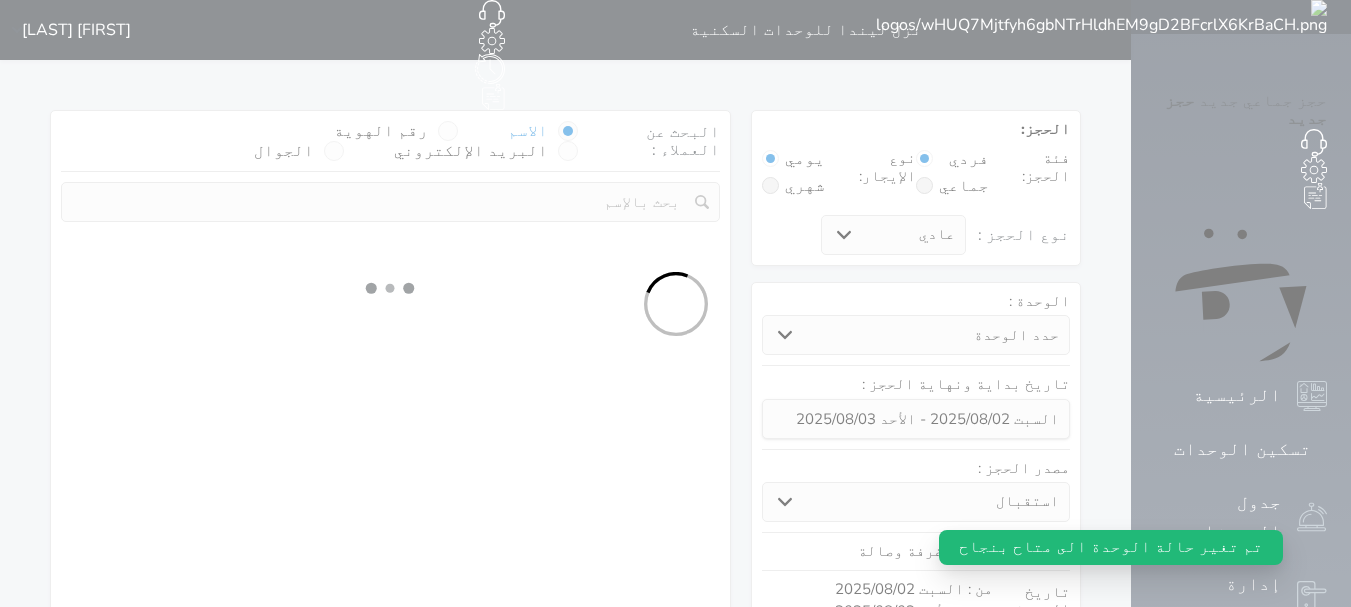 select on "1" 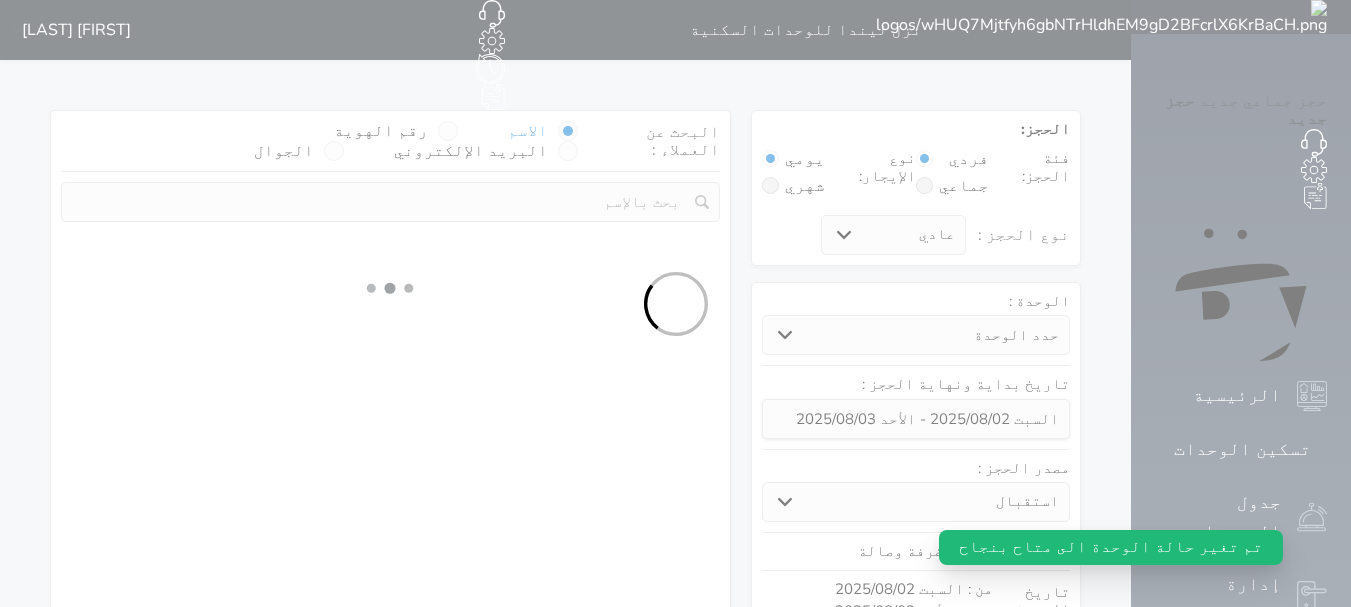 select 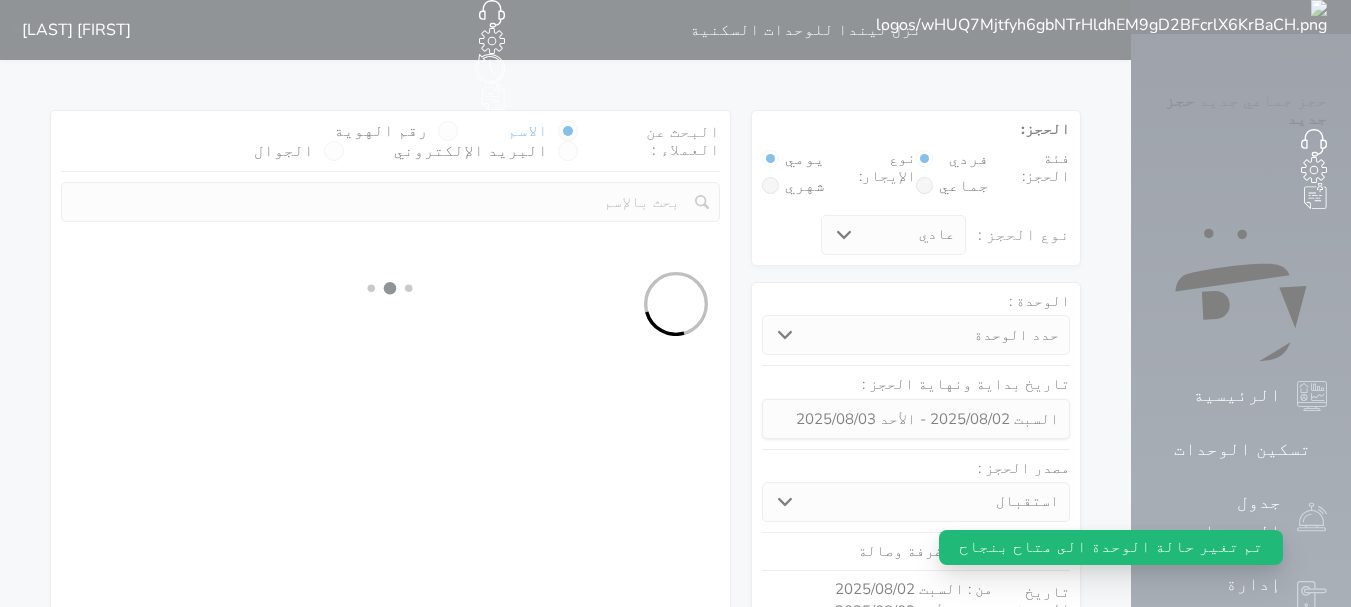 select on "7" 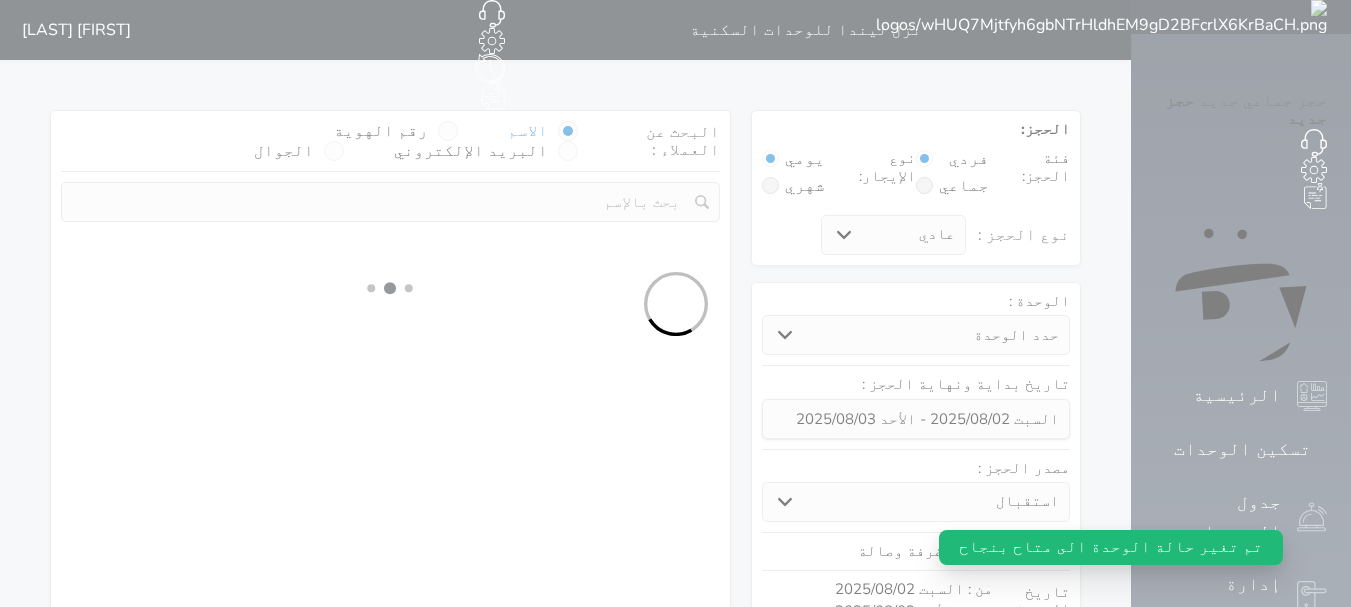 select 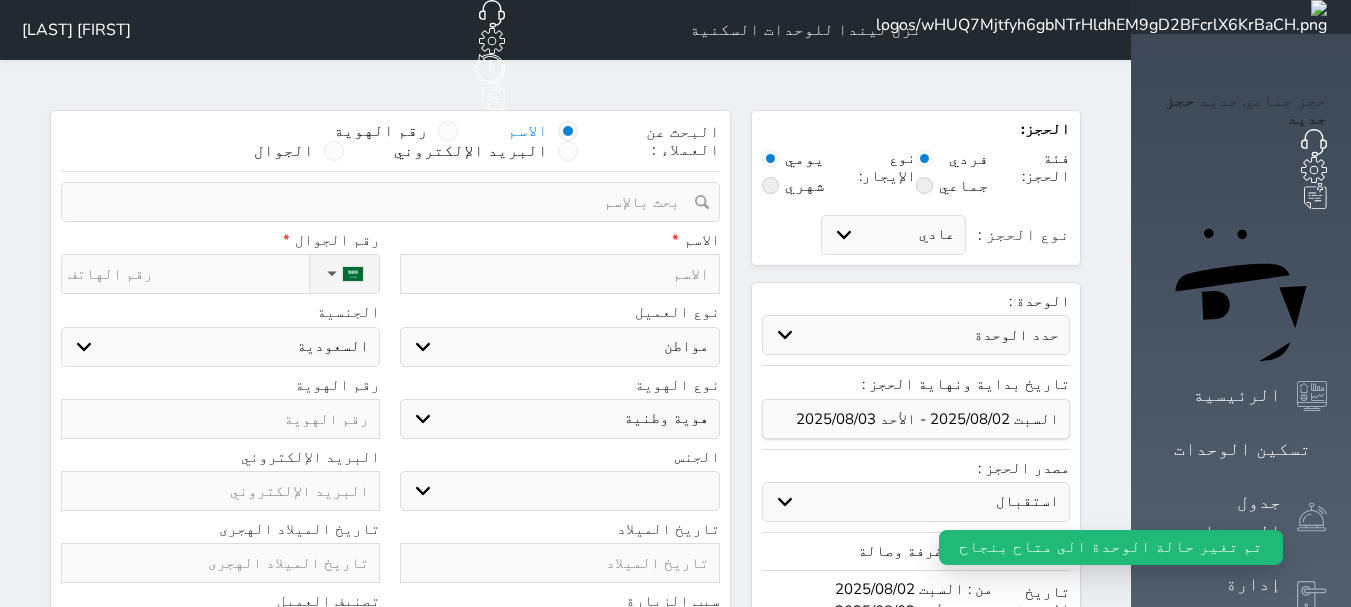 select 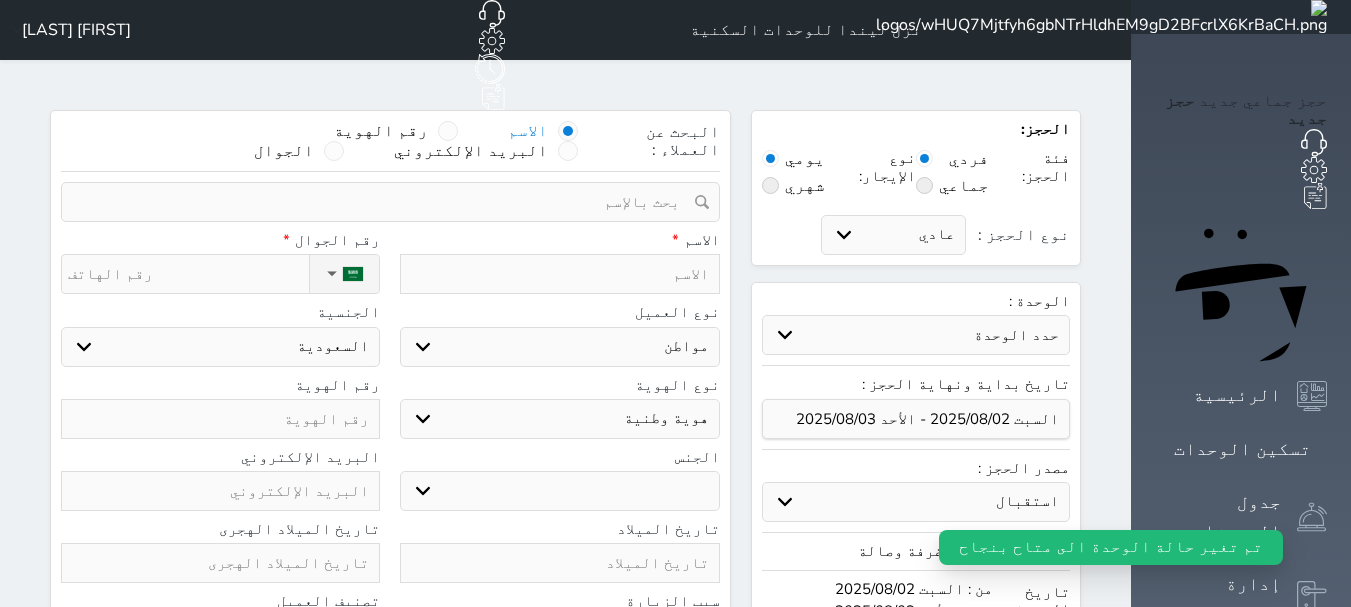 select 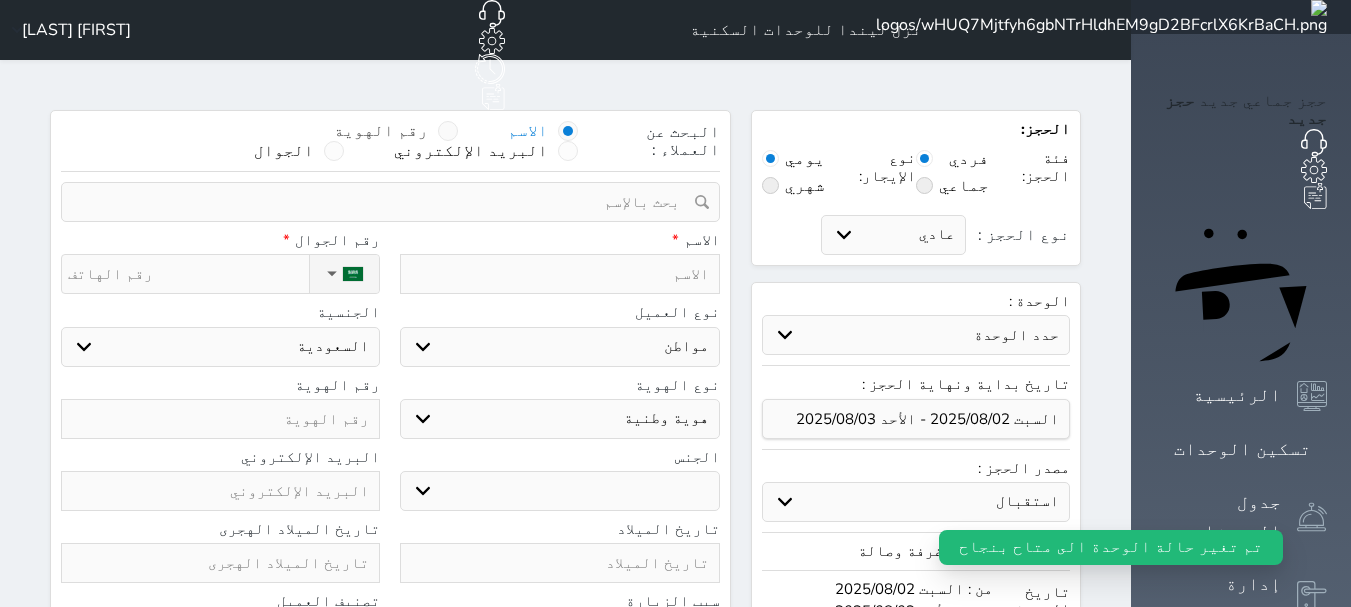 click at bounding box center (448, 131) 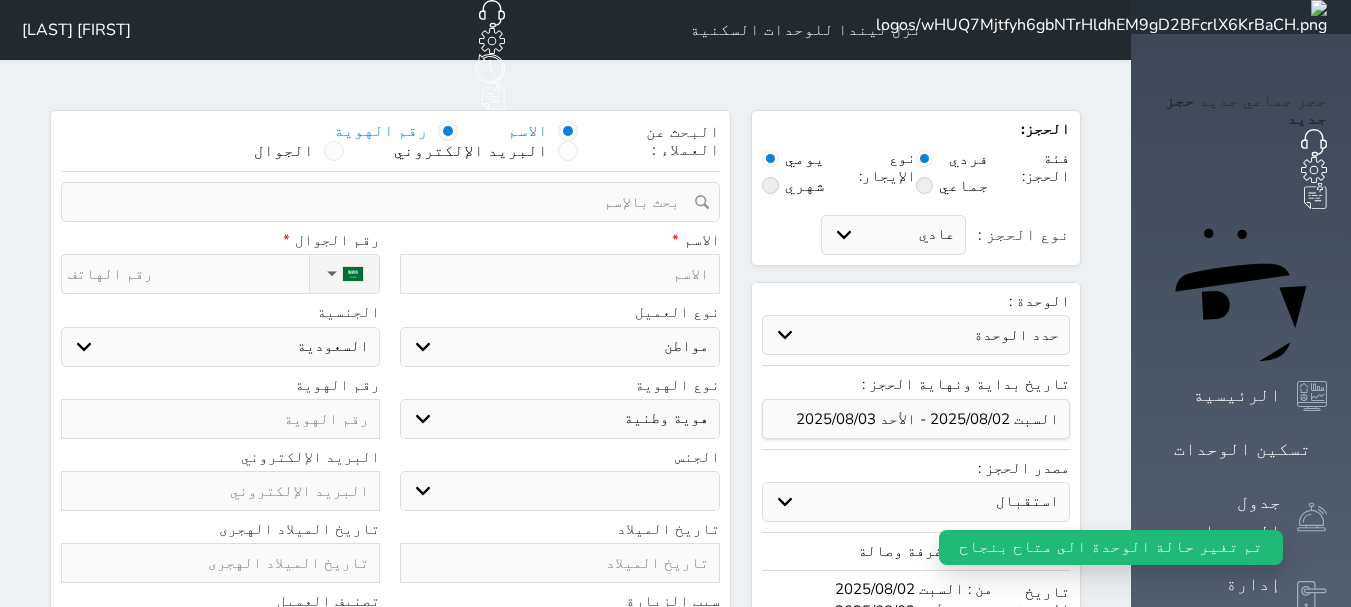 select 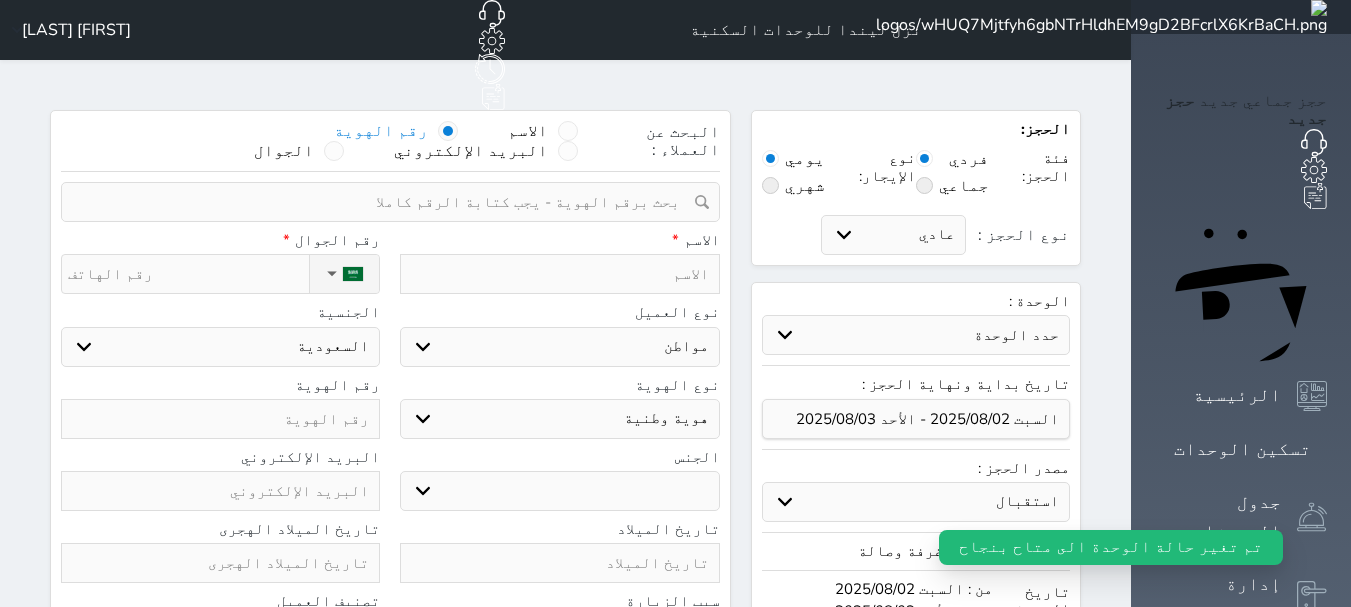 select 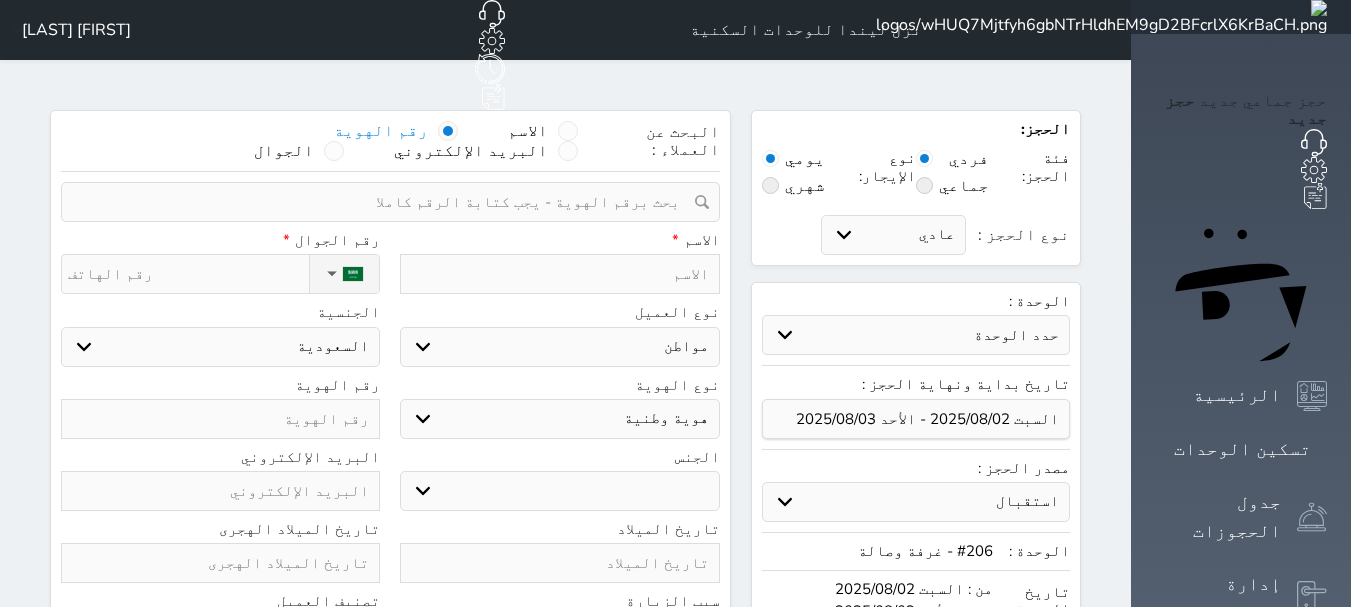 paste on "1036627931" 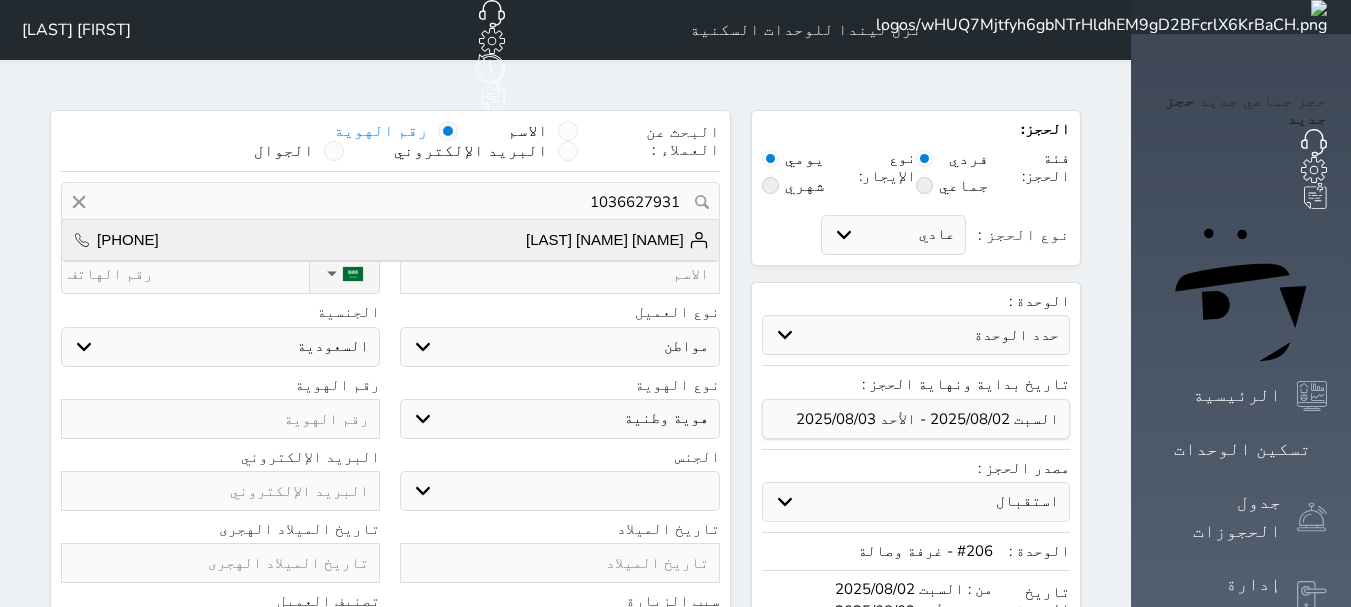 click on "نايف محارب مشرع الشيباني   +966503294358" at bounding box center [390, 240] 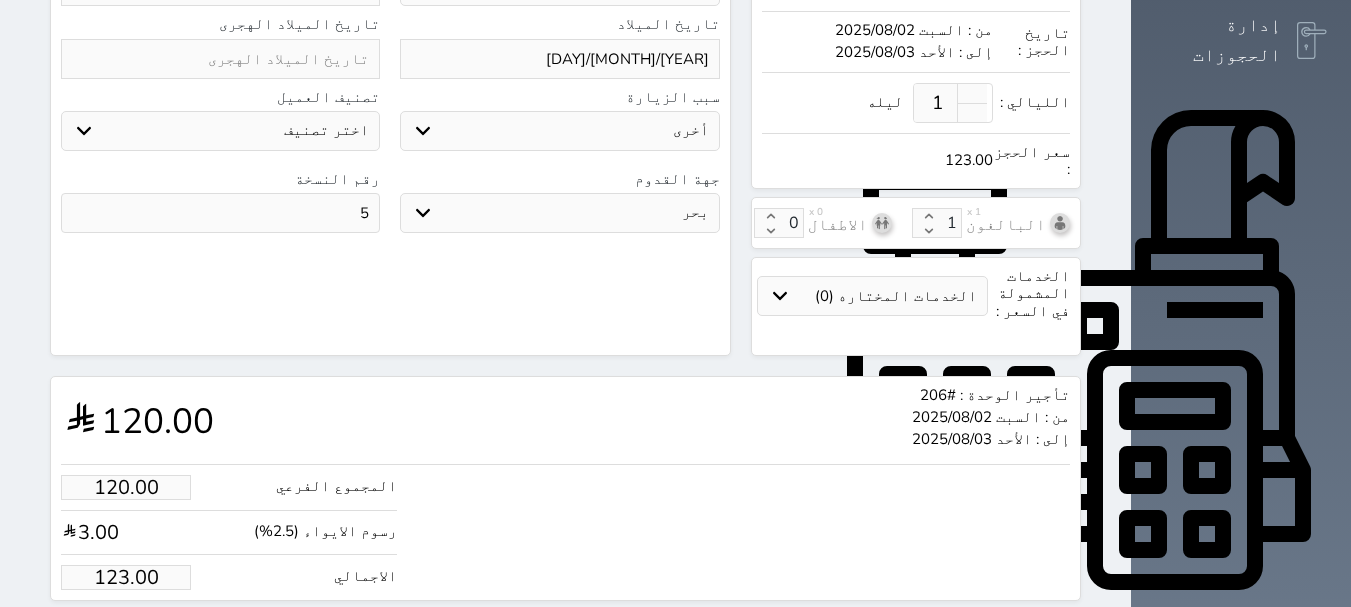 scroll, scrollTop: 700, scrollLeft: 0, axis: vertical 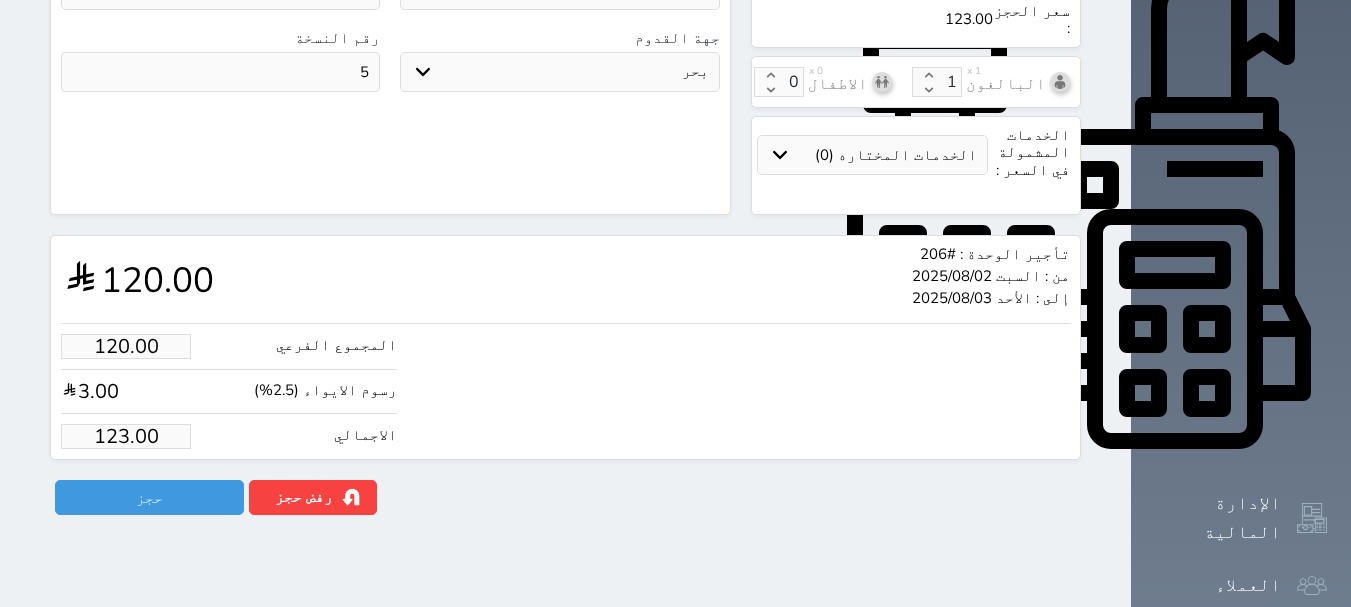 click on "123.00" at bounding box center [126, 436] 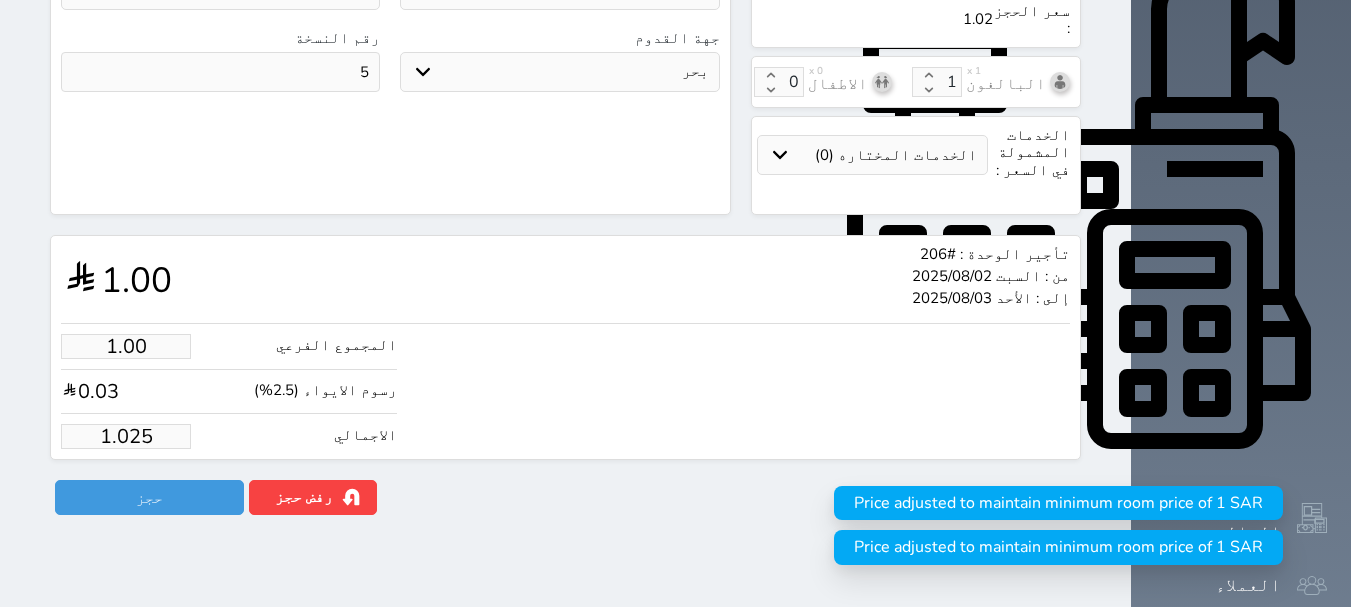 click on "1.025" at bounding box center (126, 436) 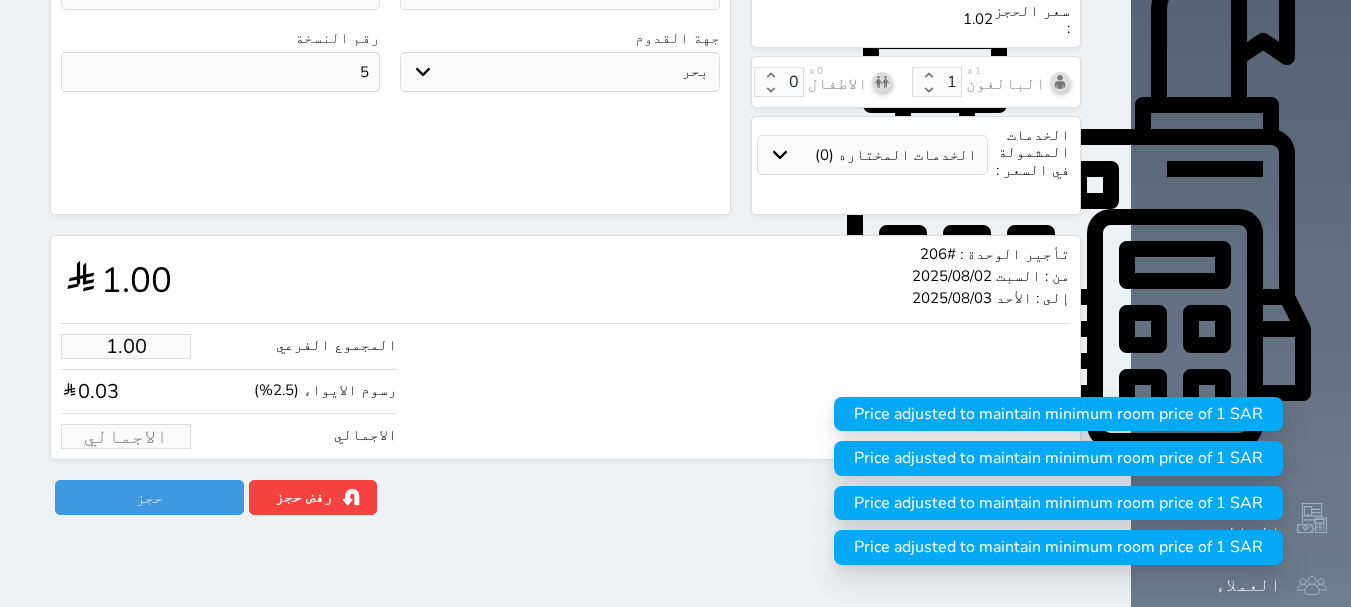 type on "1" 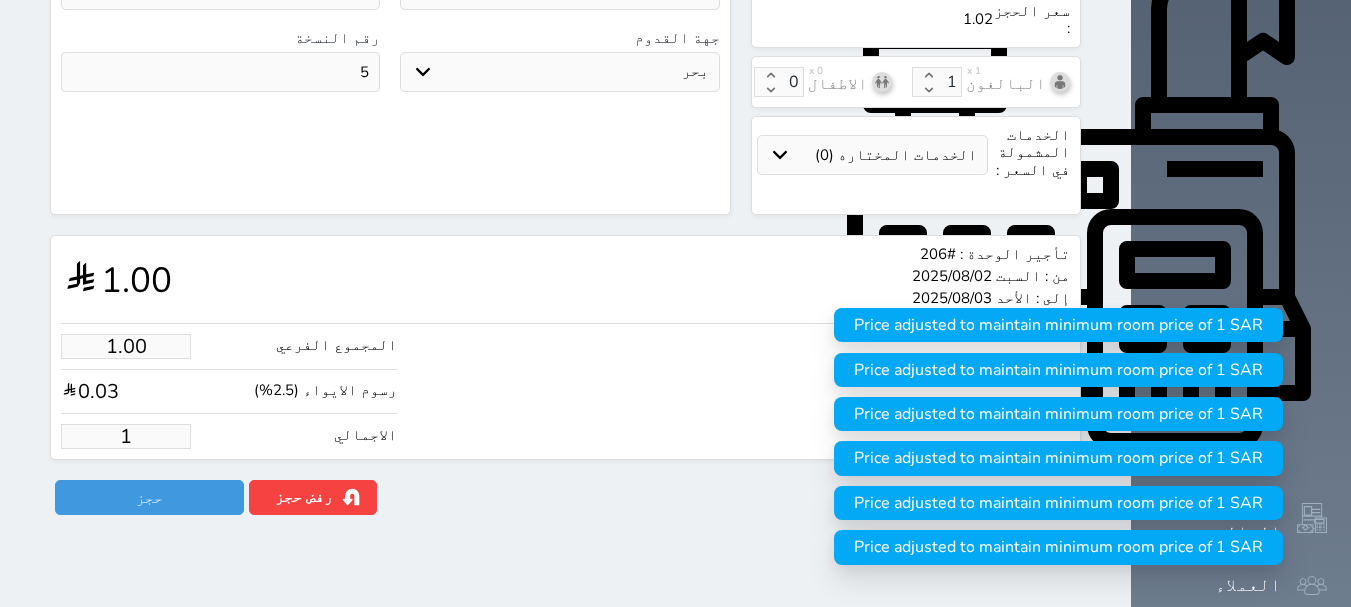 type on "15.61" 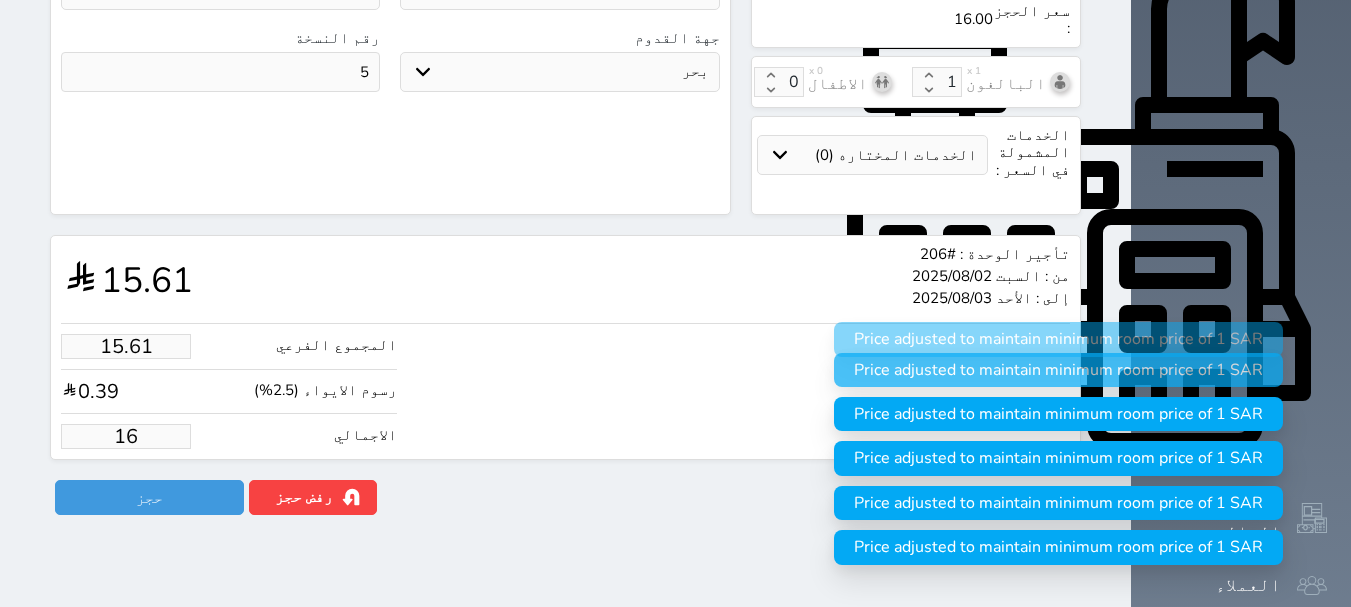 type on "156.10" 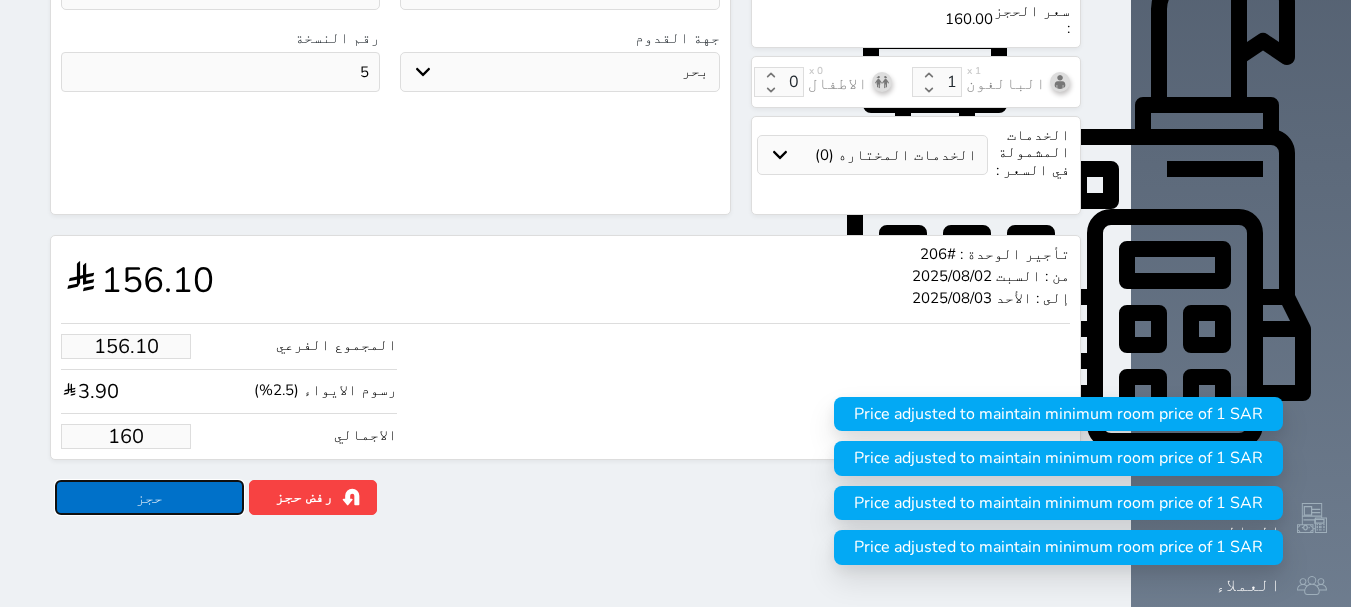 type on "160.00" 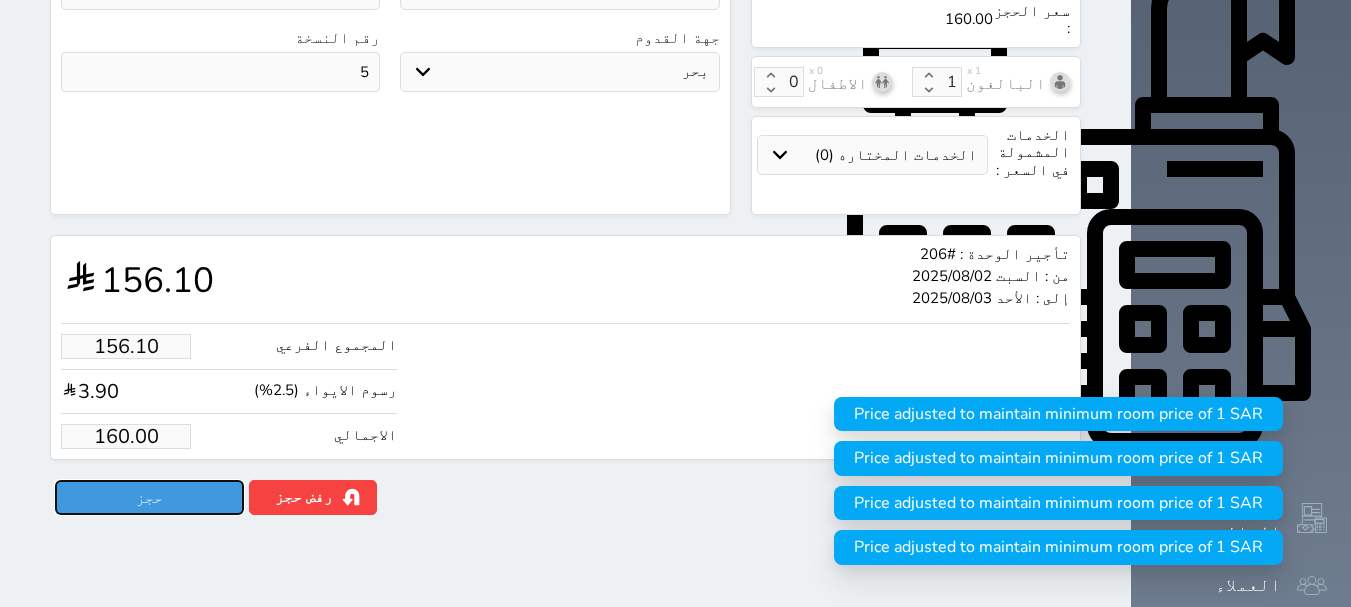 click on "حجز" at bounding box center [149, 497] 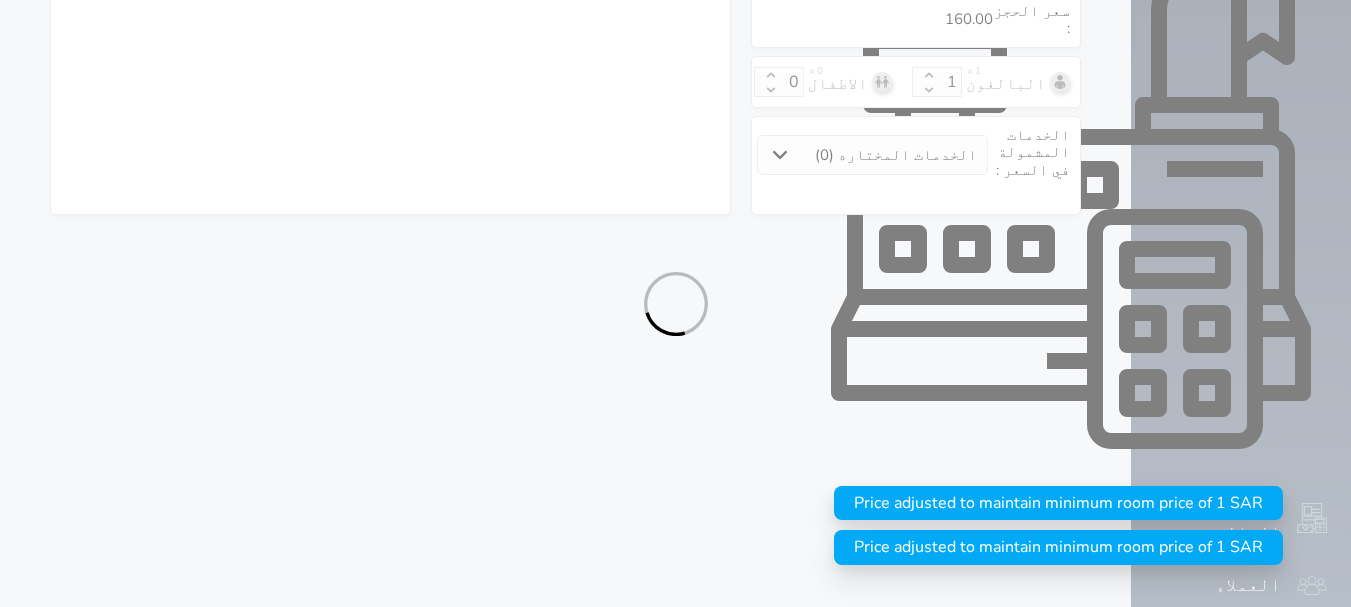 select on "1" 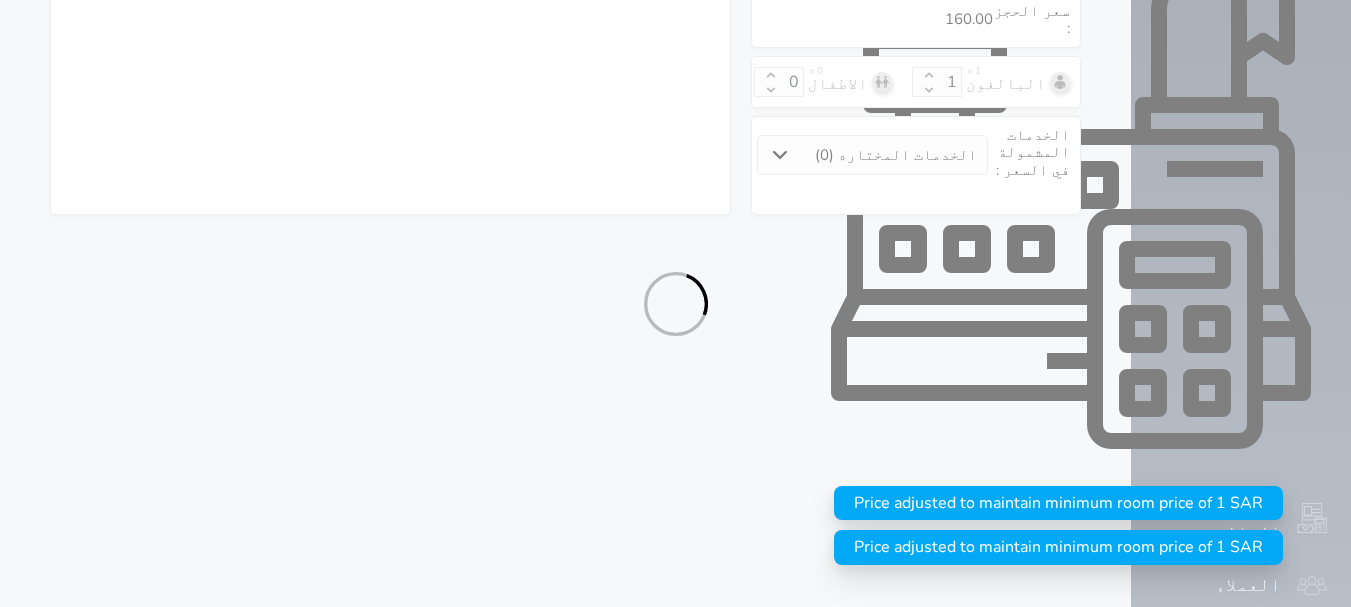 select on "113" 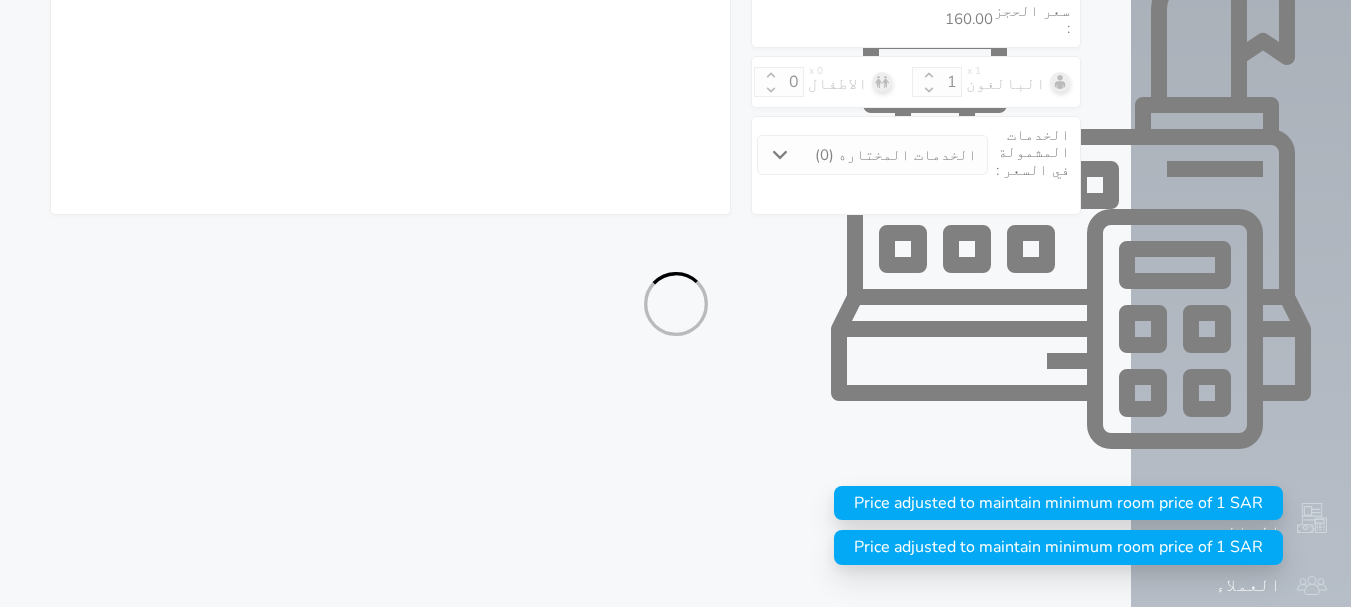 select on "1" 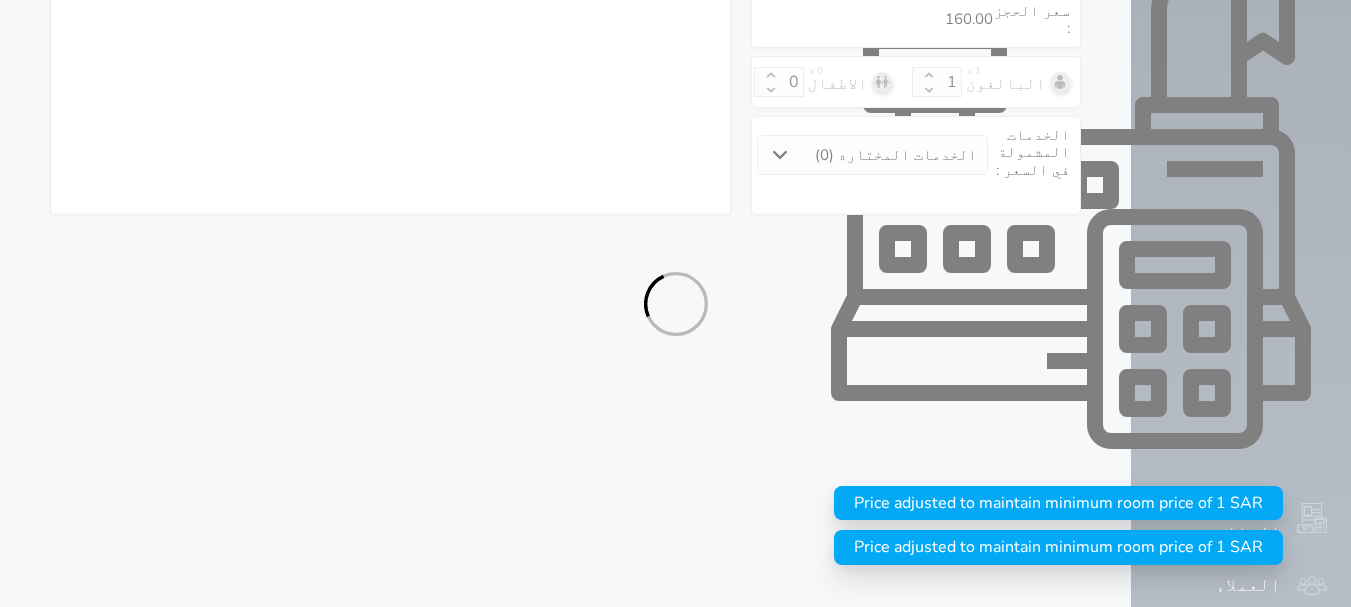 select on "7" 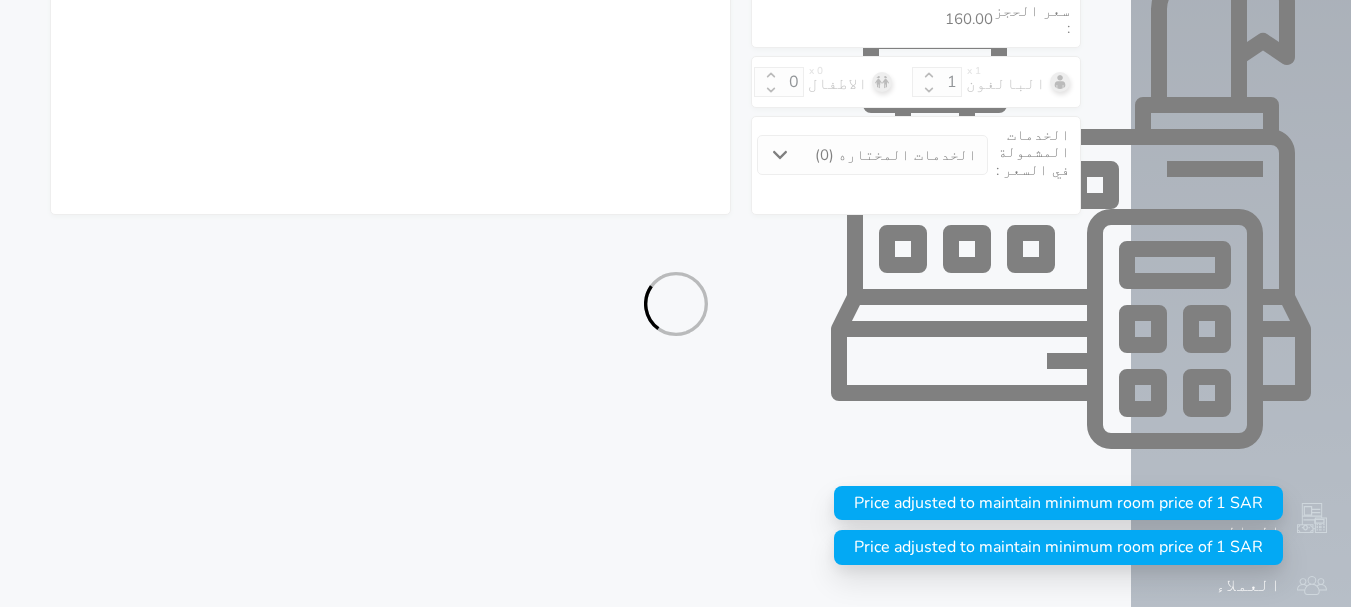 select on "8" 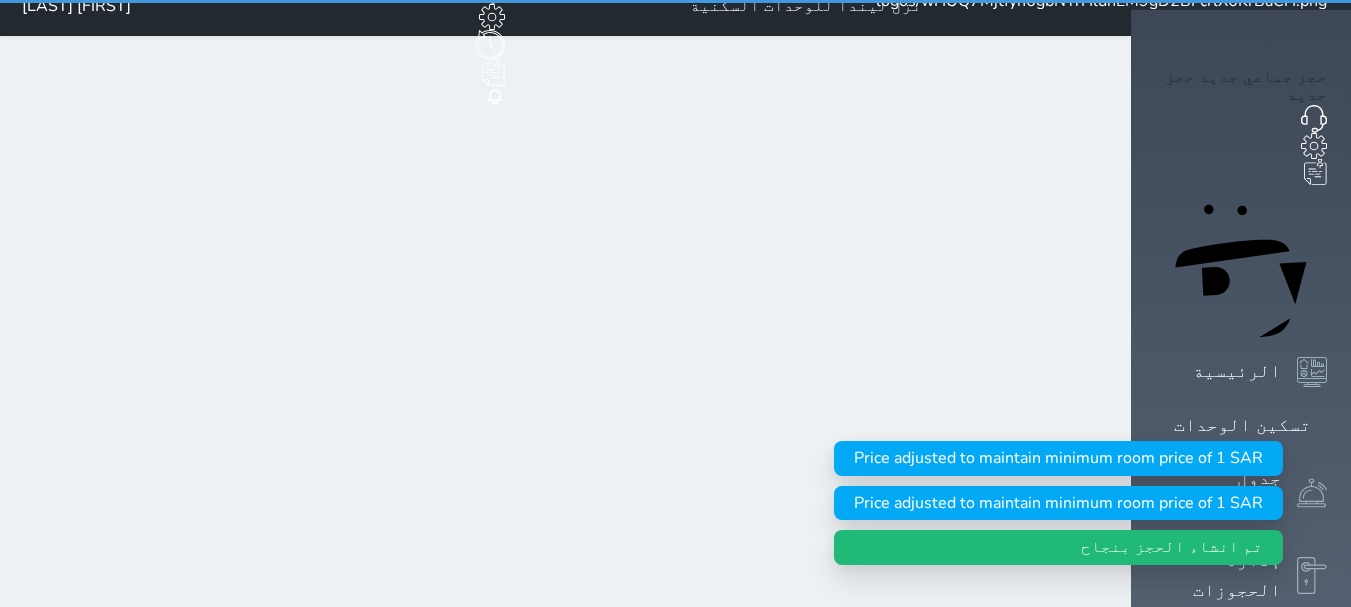 scroll, scrollTop: 0, scrollLeft: 0, axis: both 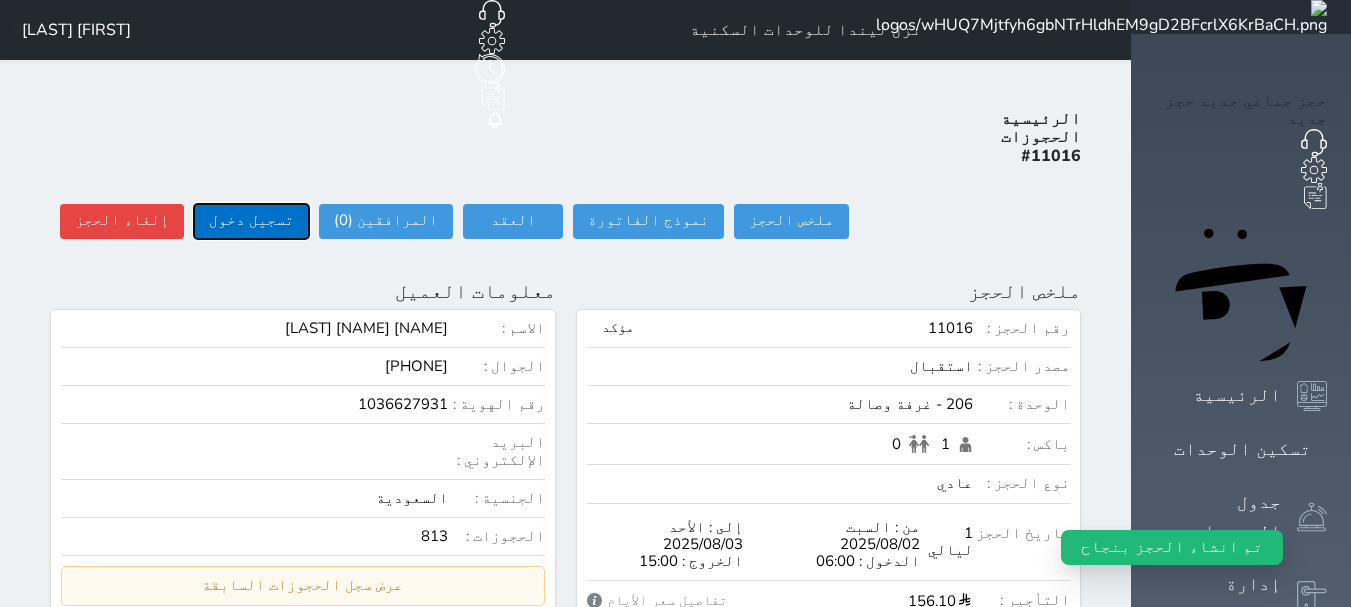 click on "تسجيل دخول" at bounding box center (251, 221) 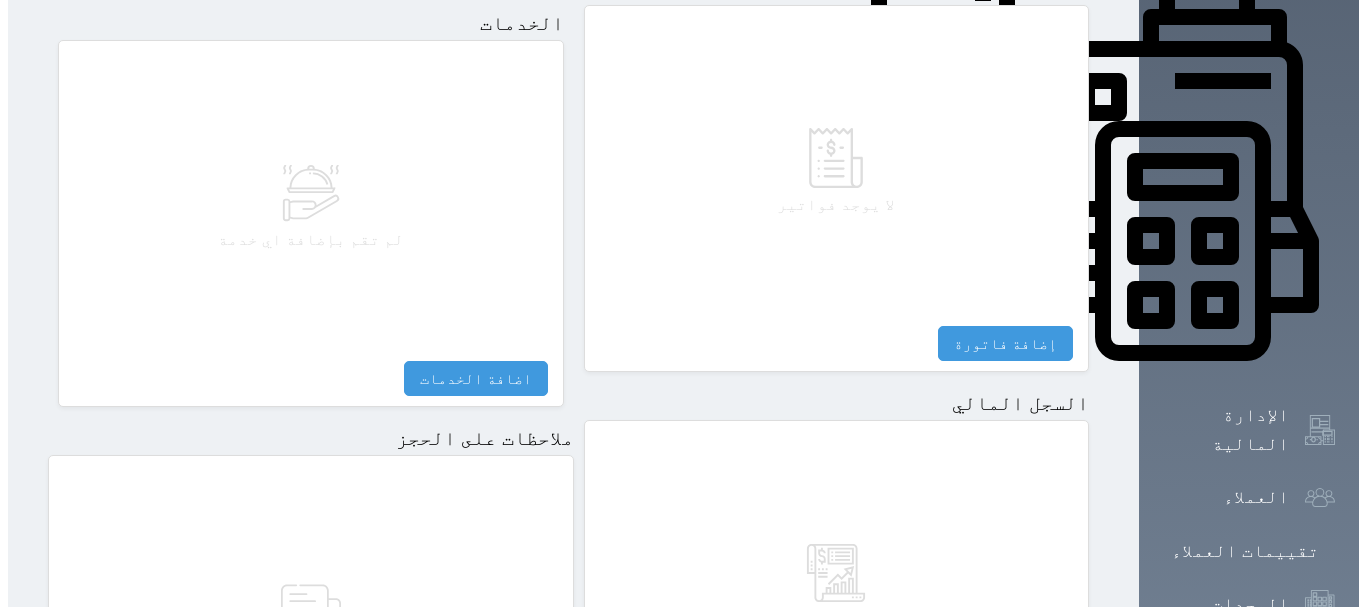 scroll, scrollTop: 1000, scrollLeft: 0, axis: vertical 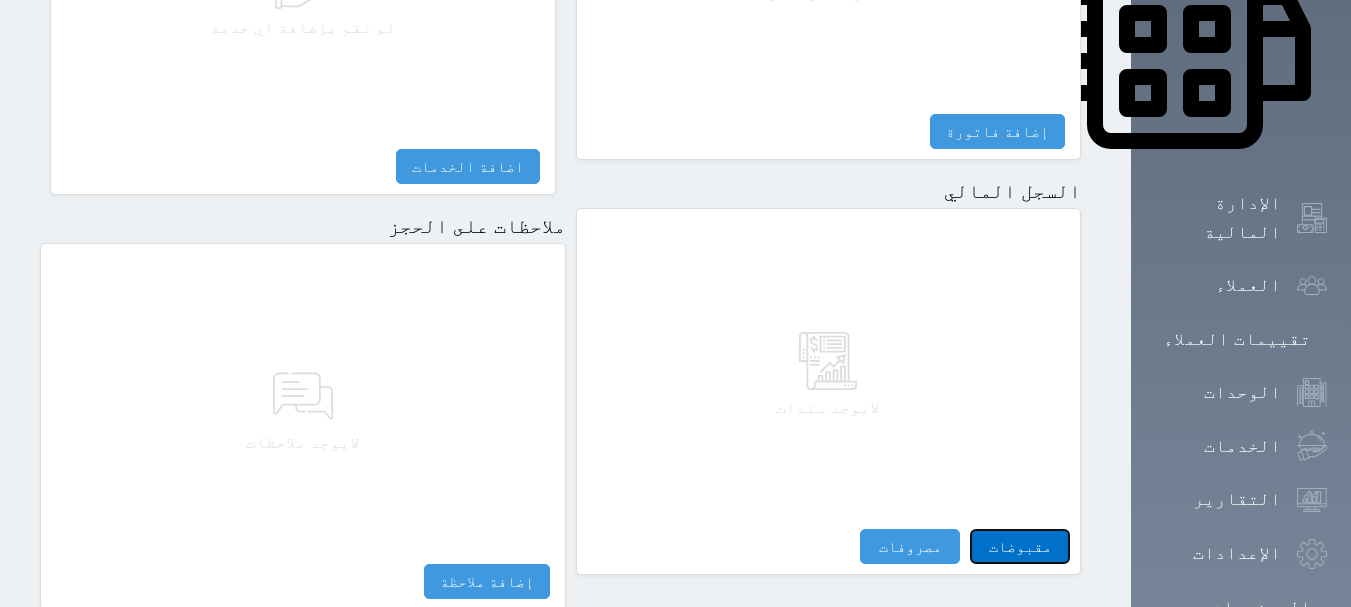 click on "مقبوضات" at bounding box center (1020, 546) 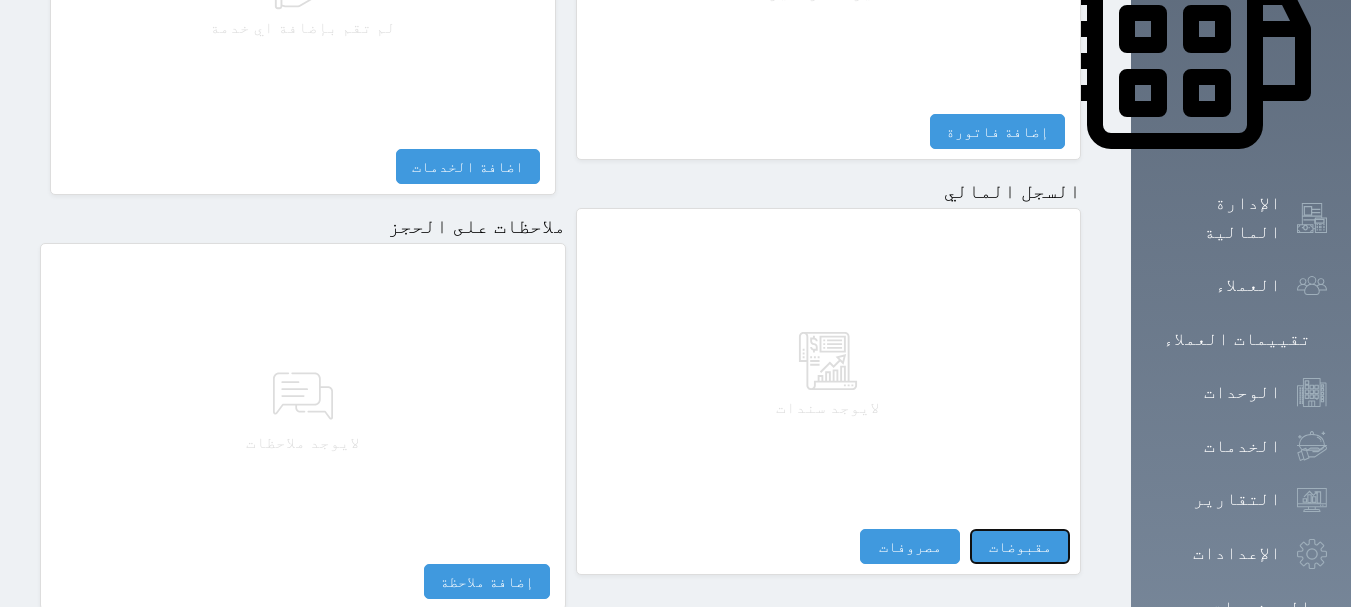 select 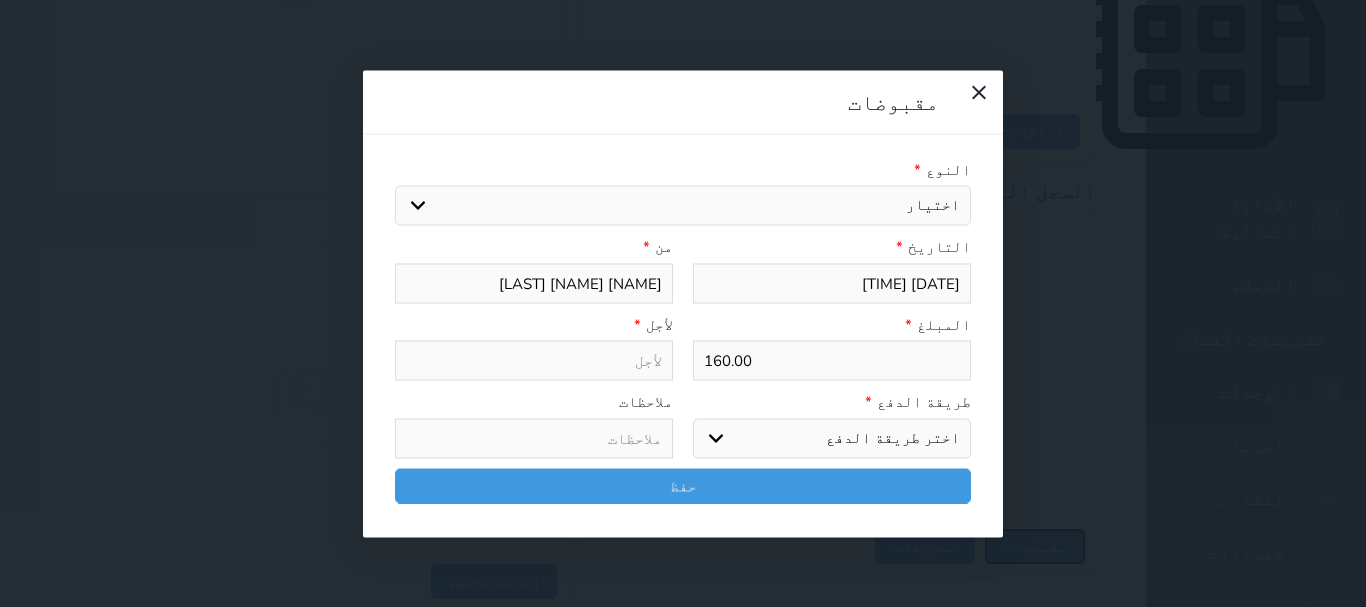 select 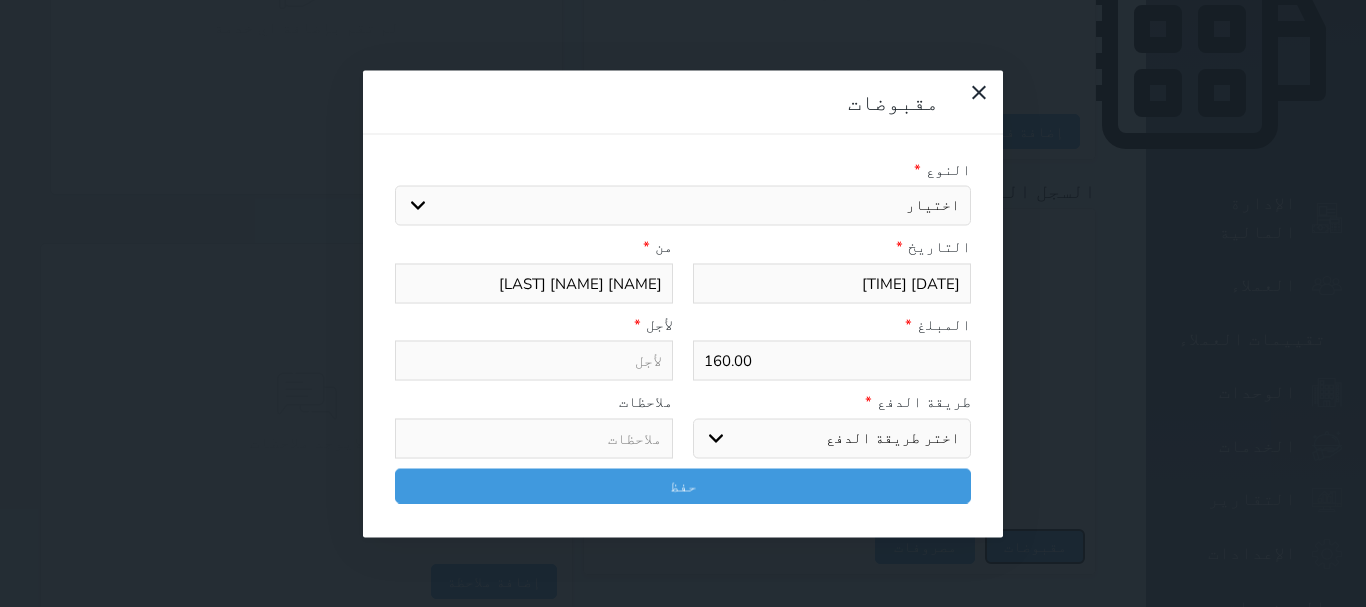 select 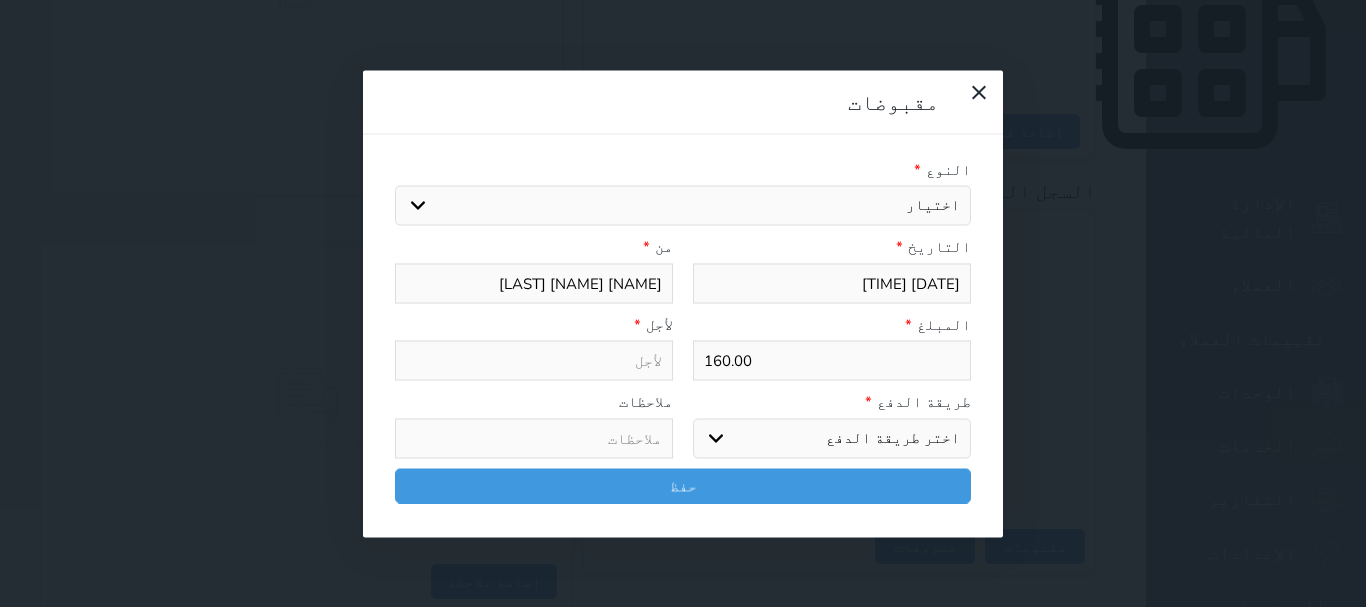 click on "اختيار   مقبوضات عامة قيمة إيجار فواتير تامين عربون لا ينطبق آخر مغسلة واي فاي - الإنترنت مواقف السيارات طعام الأغذية والمشروبات مشروبات المشروبات الباردة المشروبات الساخنة الإفطار غداء عشاء مخبز و كعك حمام سباحة الصالة الرياضية سبا و خدمات الجمال اختيار وإسقاط (خدمات النقل) ميني بار كابل - تلفزيون سرير إضافي تصفيف الشعر التسوق خدمات الجولات السياحية المنظمة خدمات الدليل السياحي سند لأمر" at bounding box center (683, 206) 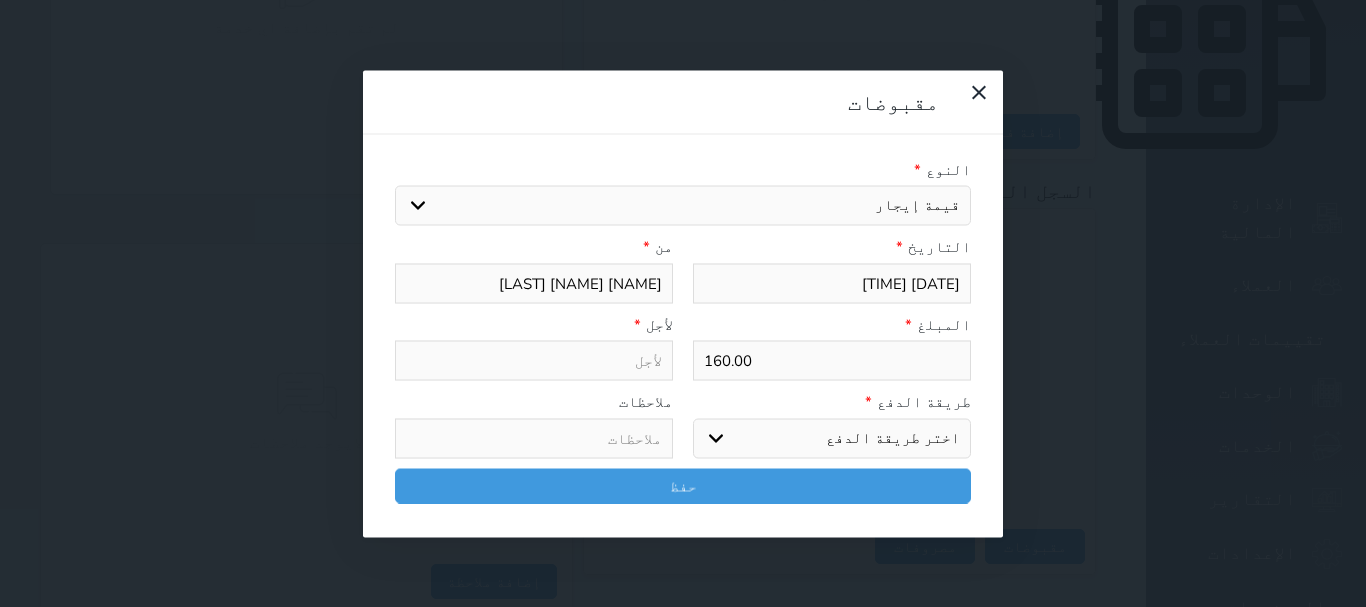 click on "اختيار   مقبوضات عامة قيمة إيجار فواتير تامين عربون لا ينطبق آخر مغسلة واي فاي - الإنترنت مواقف السيارات طعام الأغذية والمشروبات مشروبات المشروبات الباردة المشروبات الساخنة الإفطار غداء عشاء مخبز و كعك حمام سباحة الصالة الرياضية سبا و خدمات الجمال اختيار وإسقاط (خدمات النقل) ميني بار كابل - تلفزيون سرير إضافي تصفيف الشعر التسوق خدمات الجولات السياحية المنظمة خدمات الدليل السياحي سند لأمر" at bounding box center [683, 206] 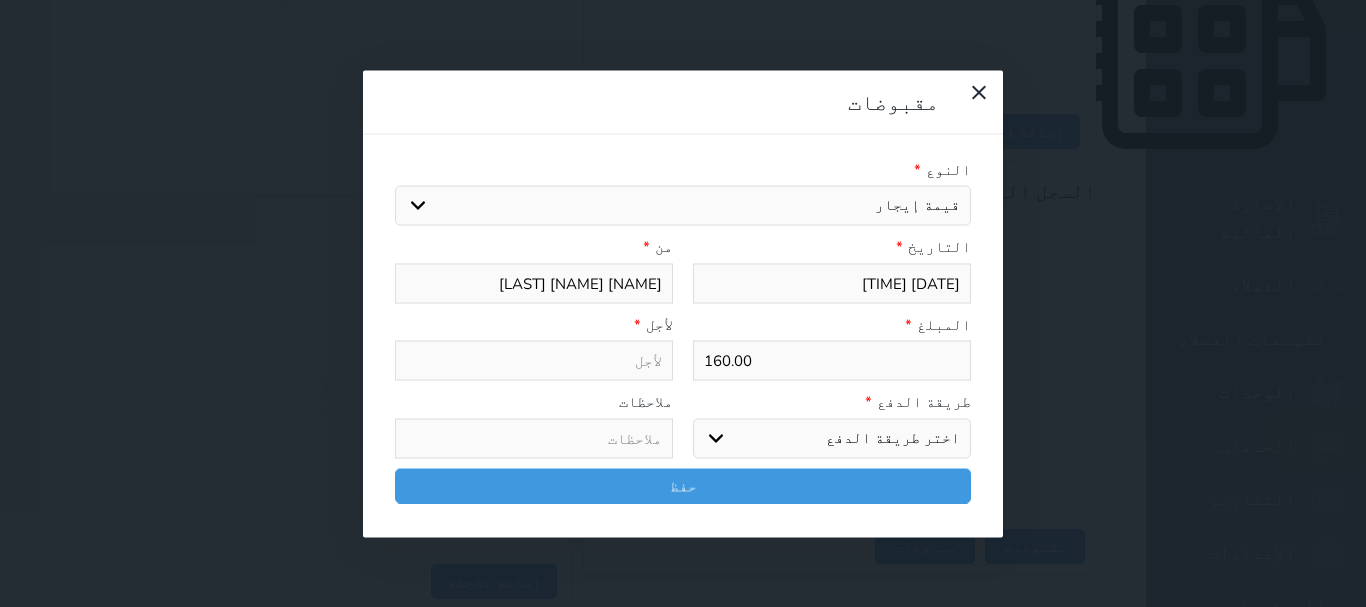 click on "اختر طريقة الدفع   دفع نقدى   تحويل بنكى   مدى   بطاقة ائتمان   آجل" at bounding box center (832, 438) 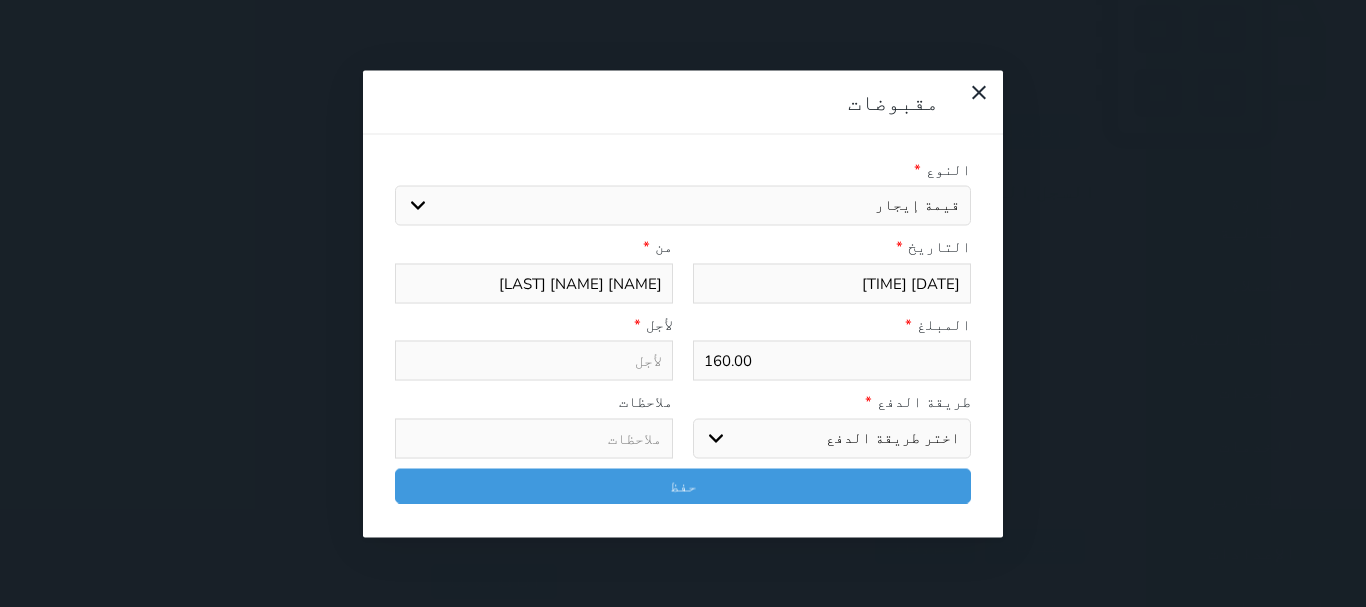 type on "قيمة إيجار - الوحدة - 206" 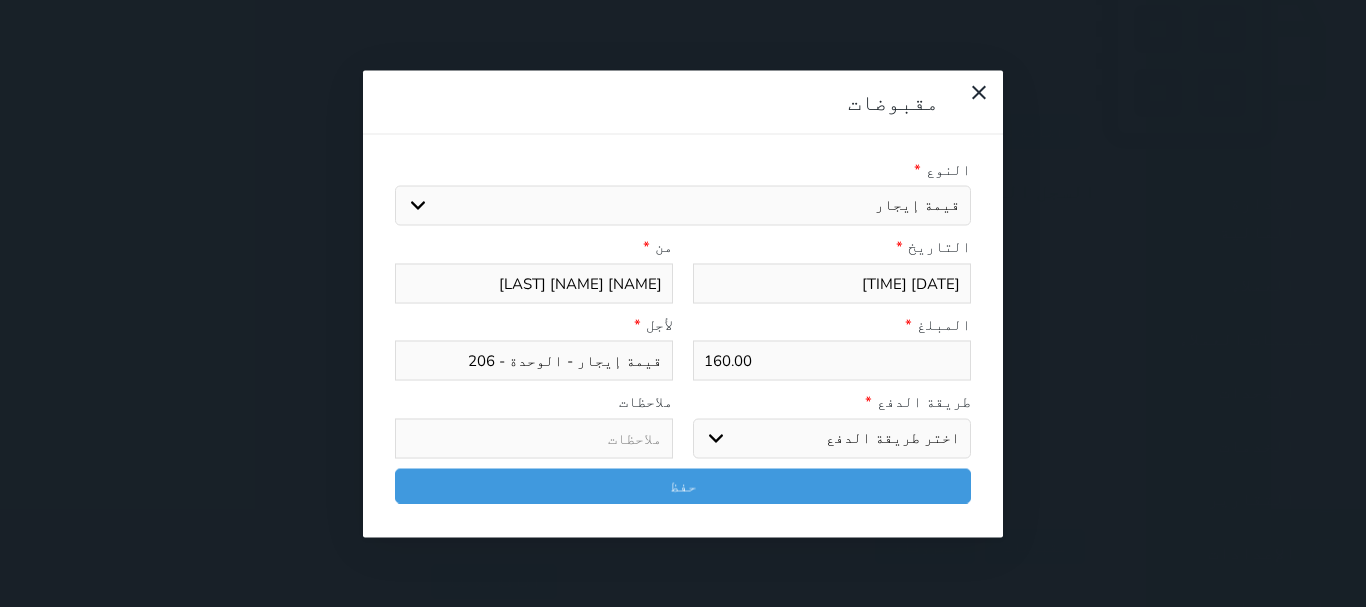 select on "cash" 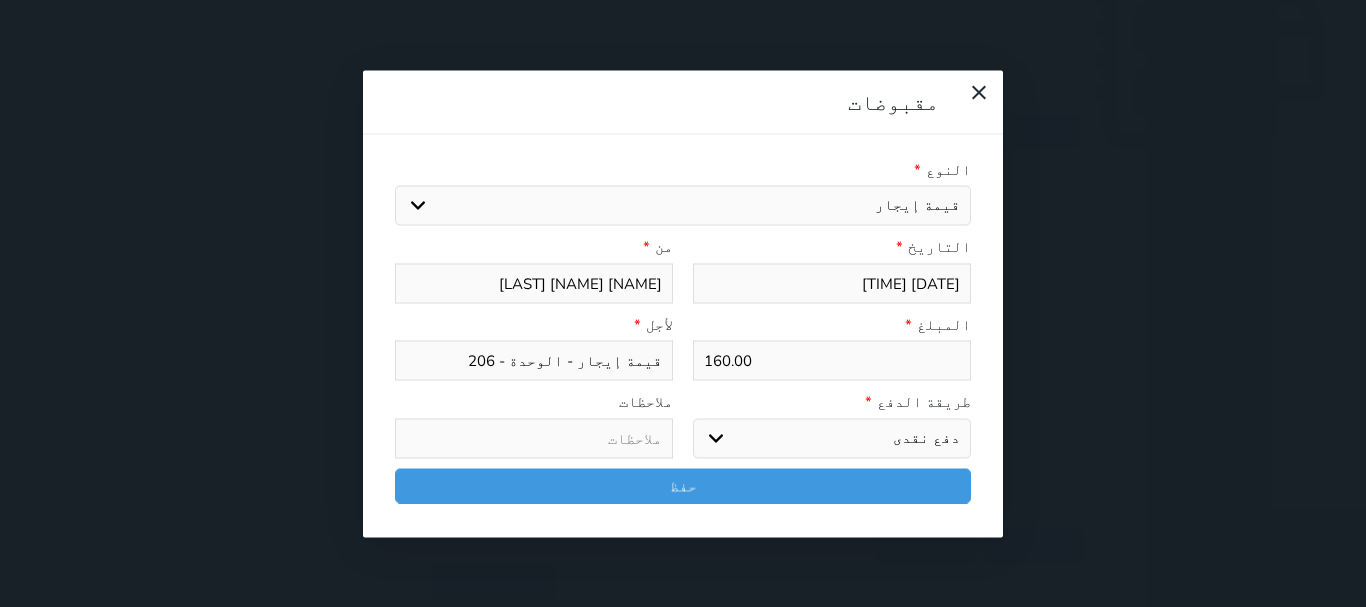 click on "اختر طريقة الدفع   دفع نقدى   تحويل بنكى   مدى   بطاقة ائتمان   آجل" at bounding box center (832, 438) 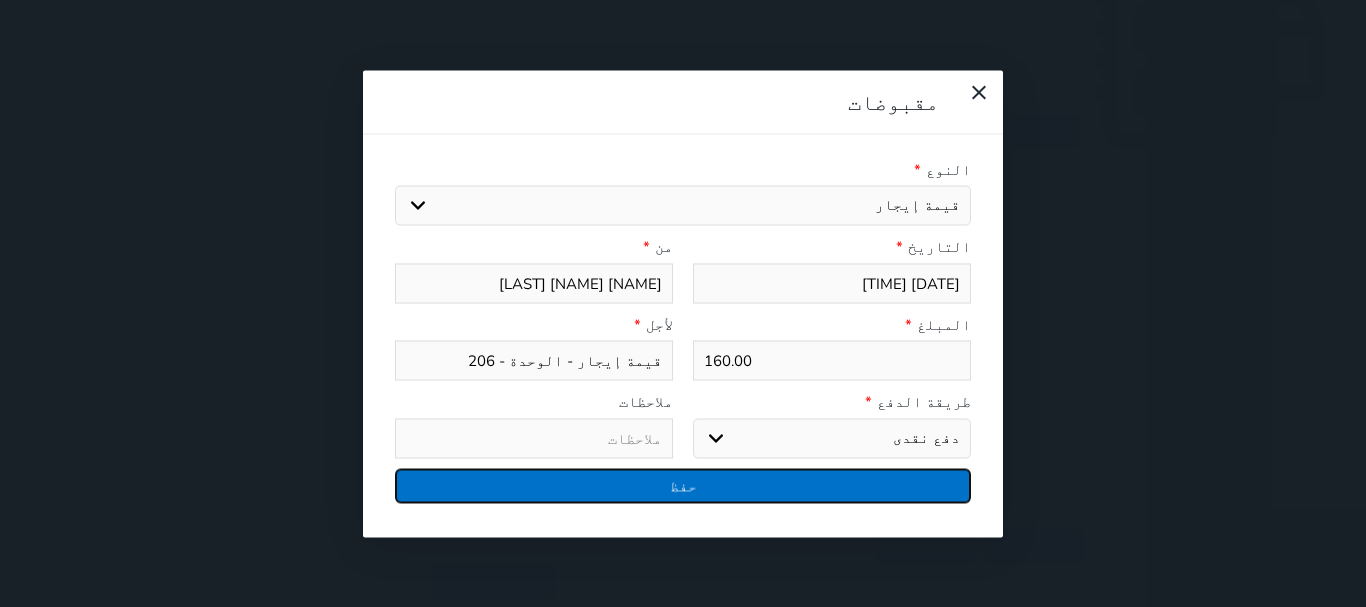 click on "حفظ" at bounding box center (683, 485) 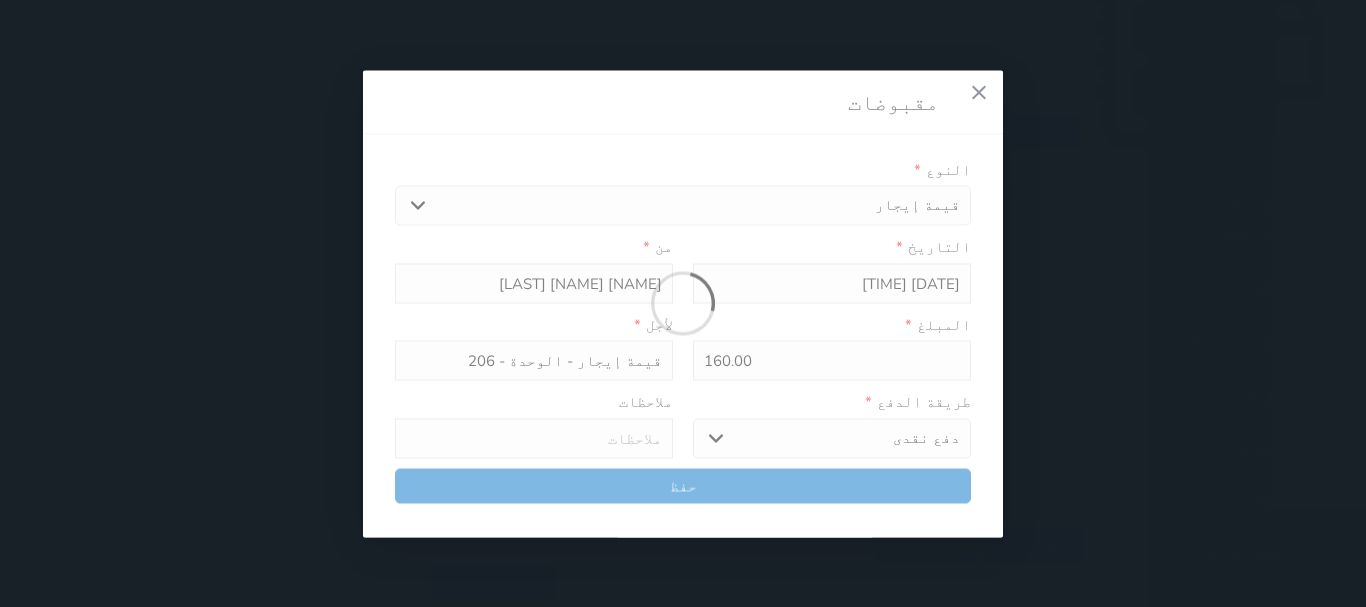 select 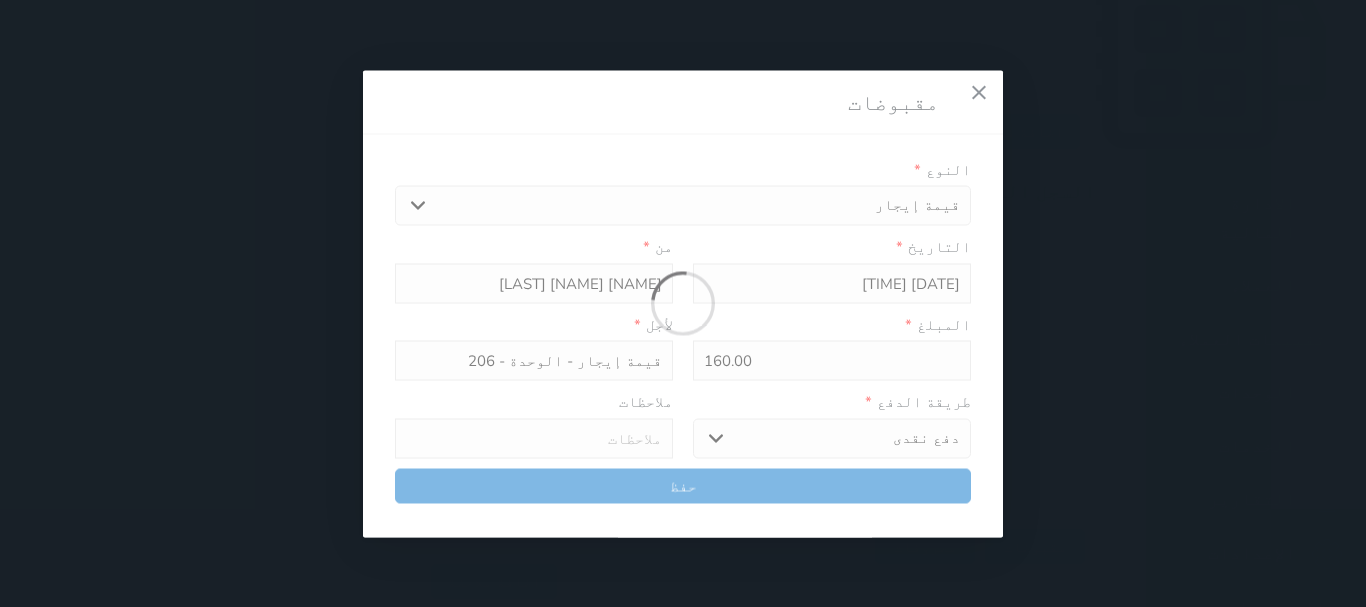 type 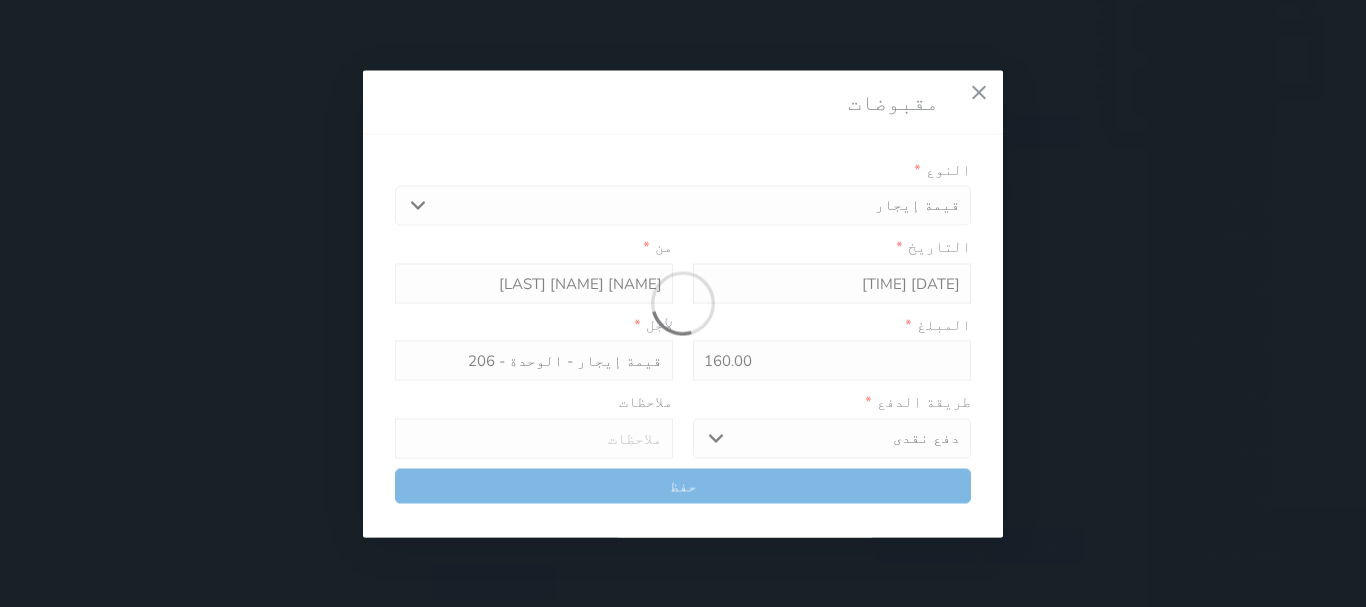 type on "0" 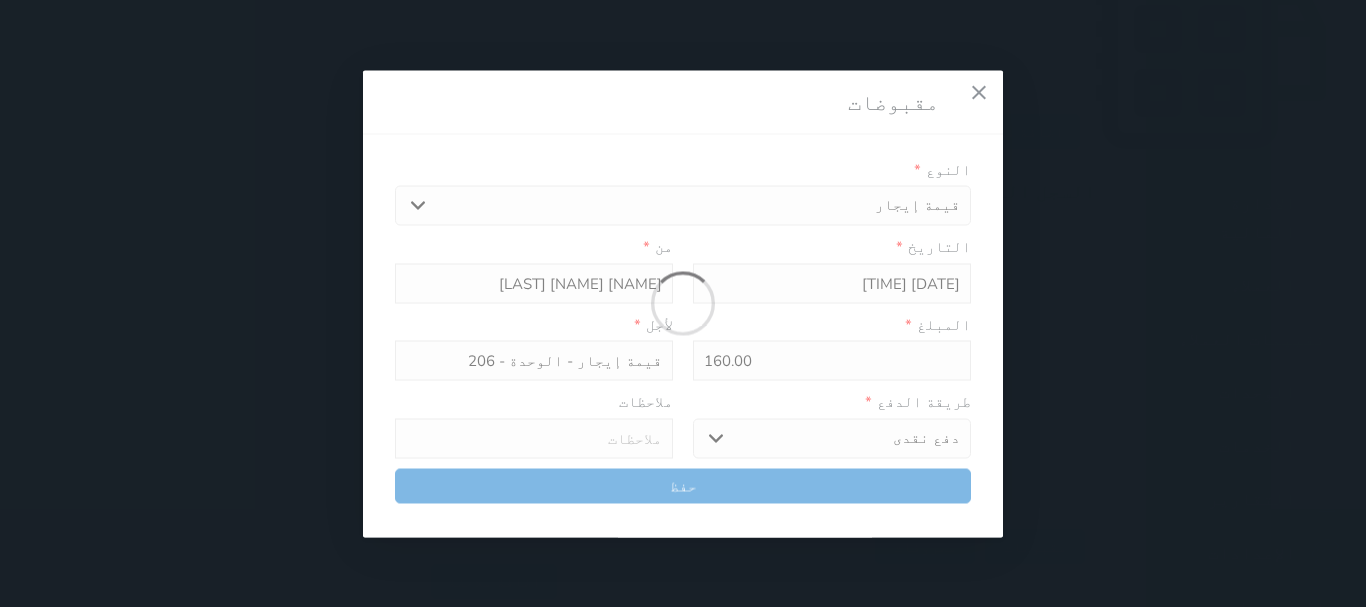 select 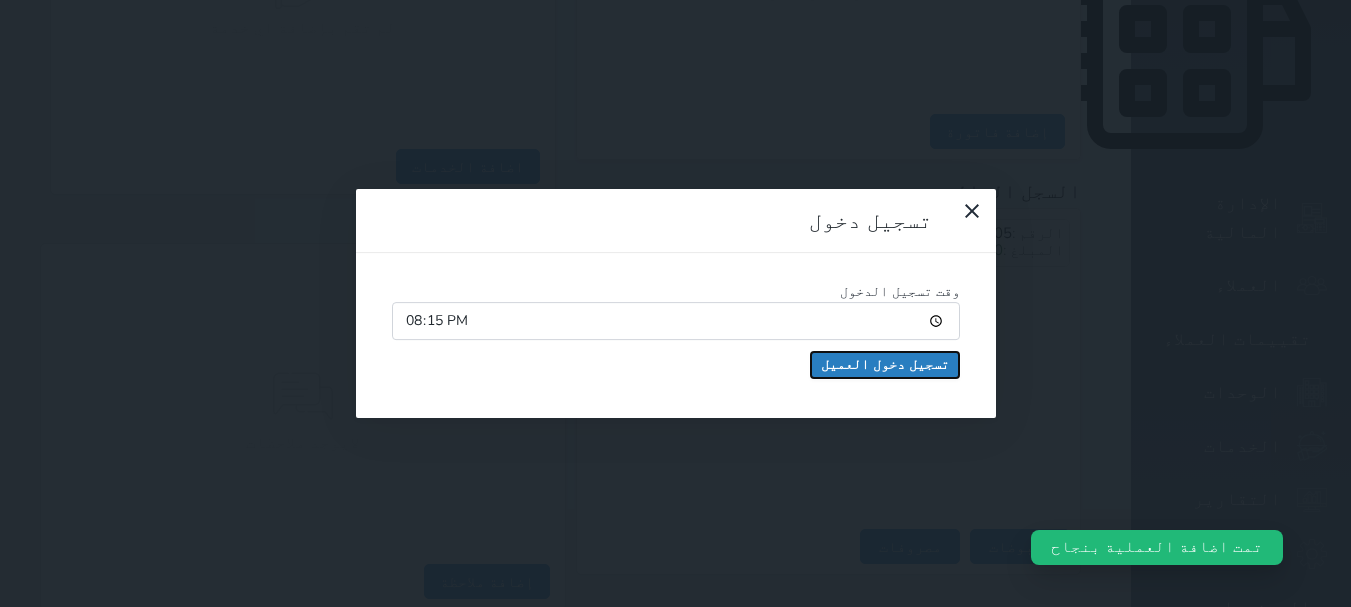 click on "تسجيل دخول العميل" at bounding box center [885, 365] 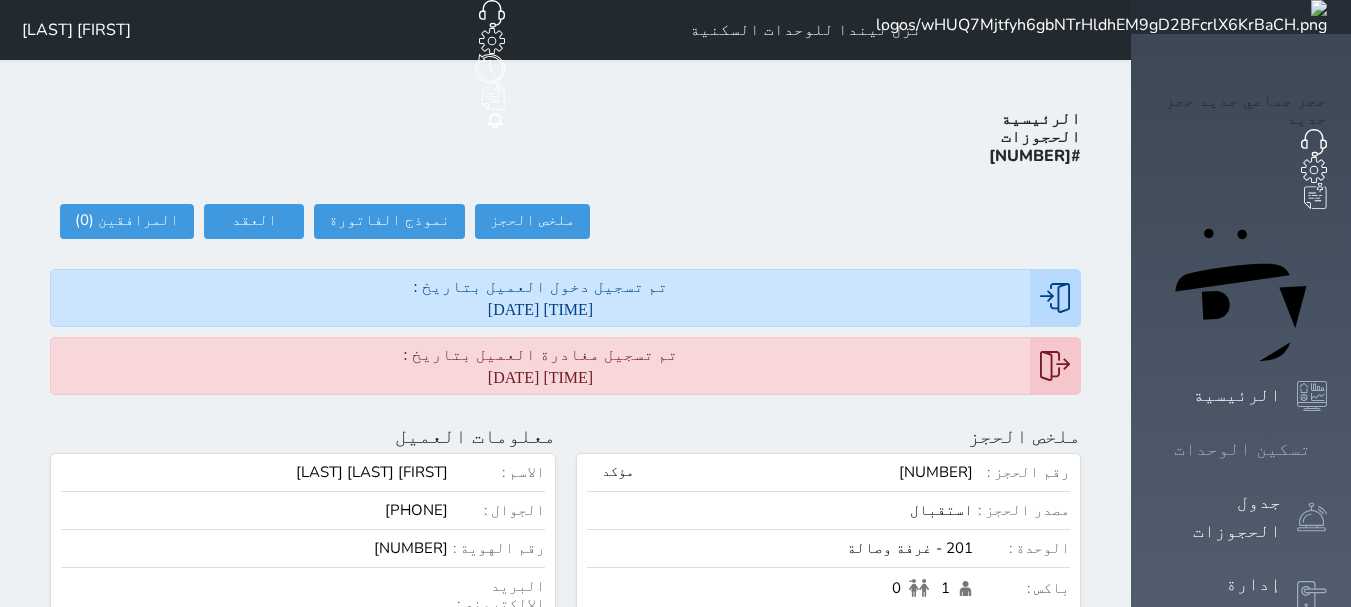 scroll, scrollTop: 0, scrollLeft: 0, axis: both 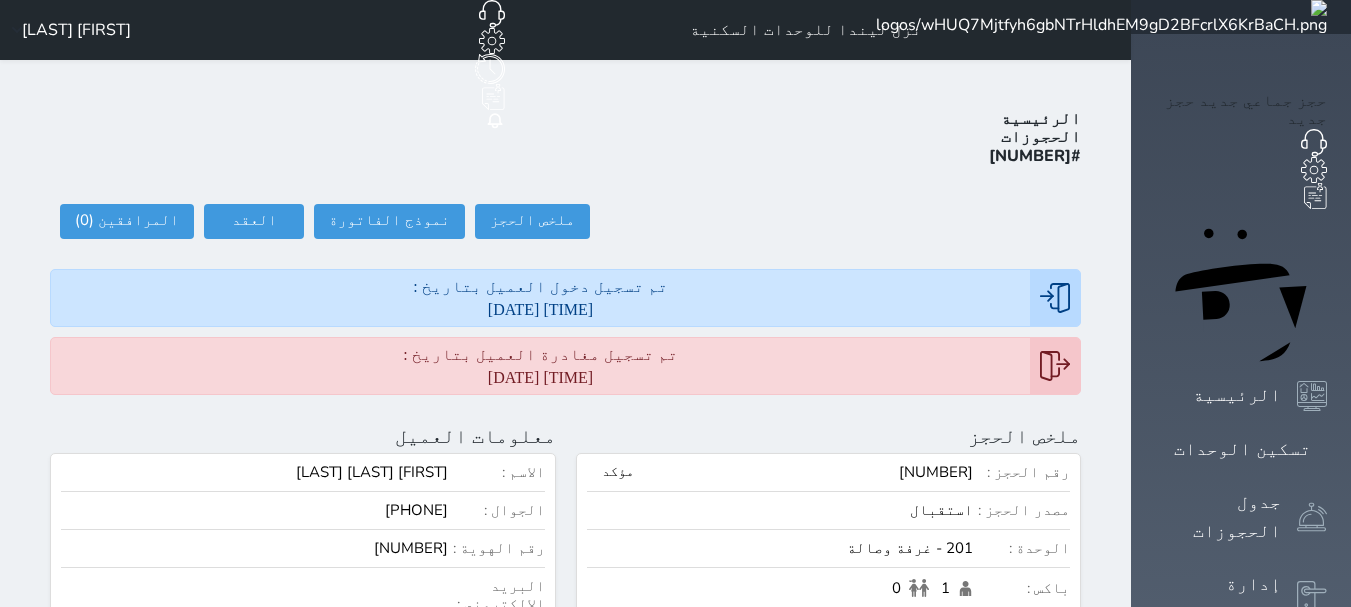 click at bounding box center (1101, 17) 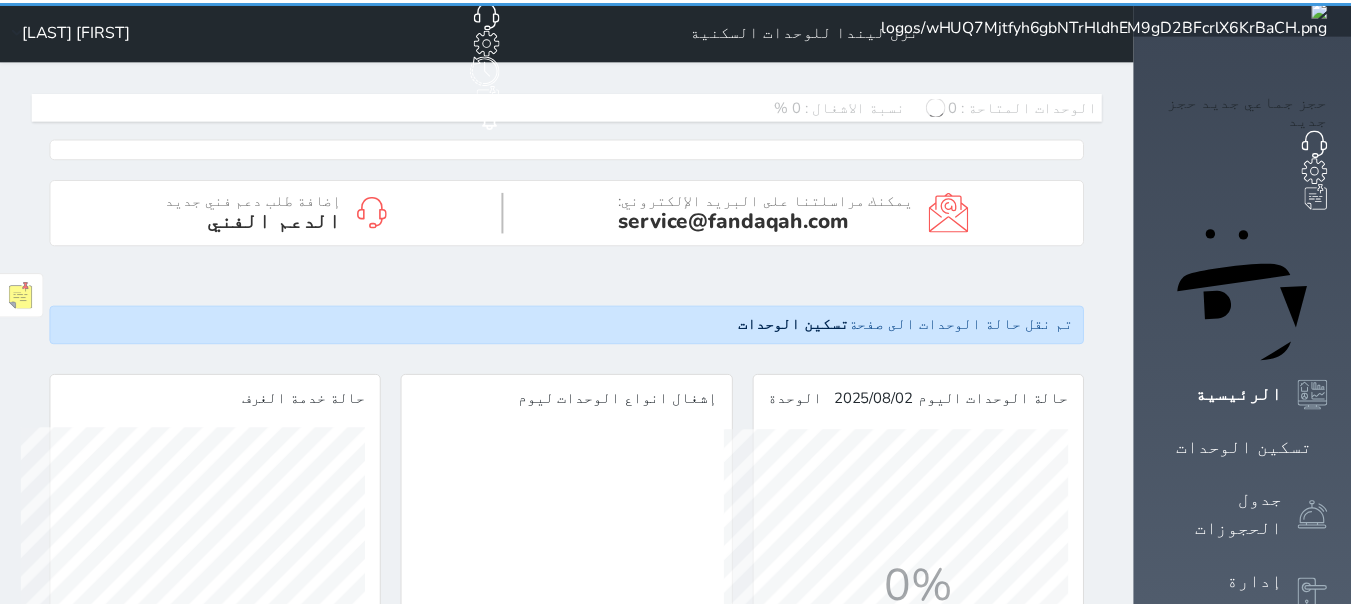 scroll, scrollTop: 0, scrollLeft: 0, axis: both 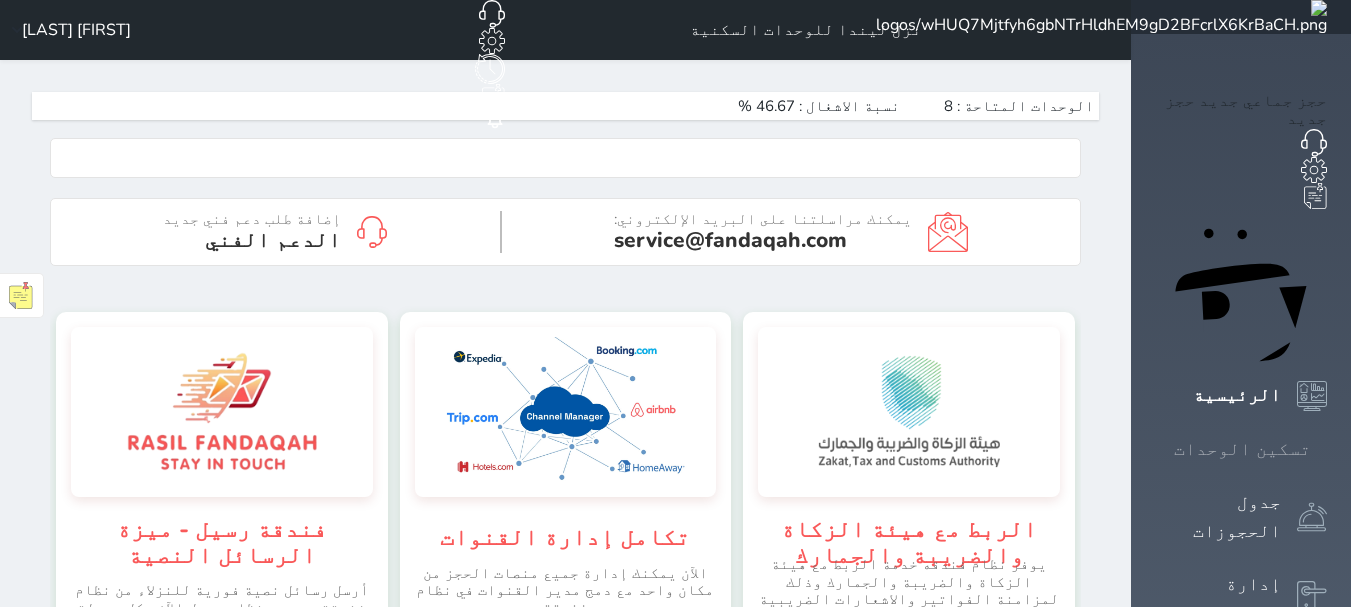 click 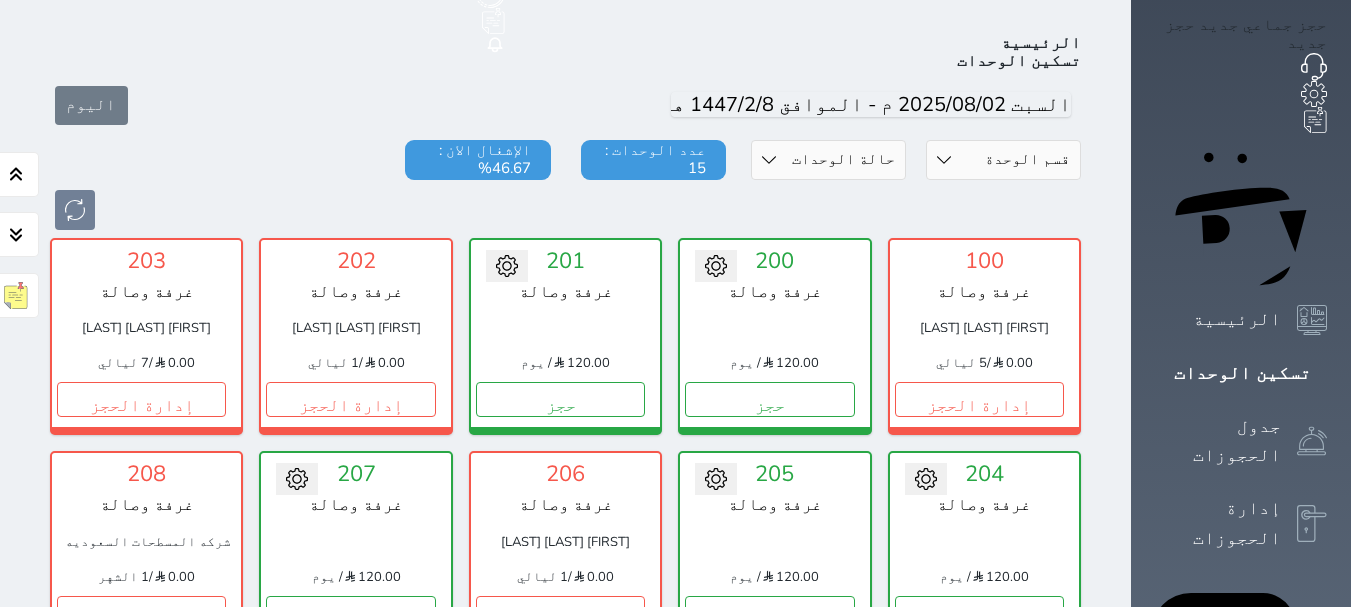 scroll, scrollTop: 300, scrollLeft: 0, axis: vertical 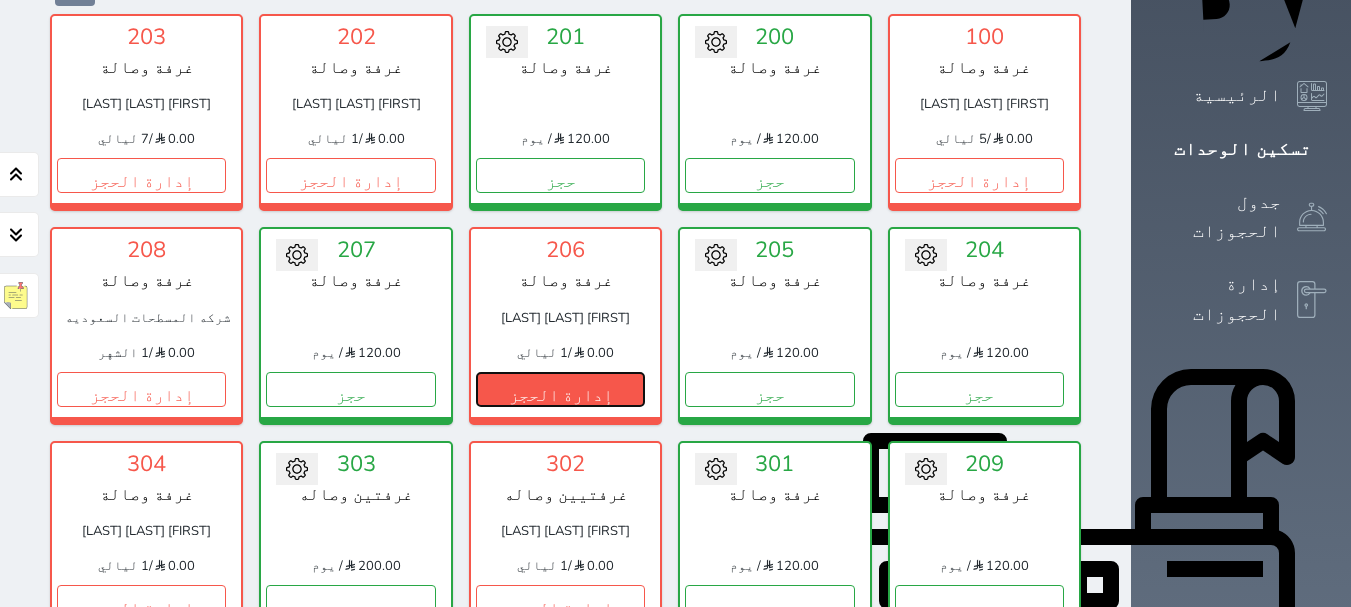 click on "إدارة الحجز" at bounding box center [560, 389] 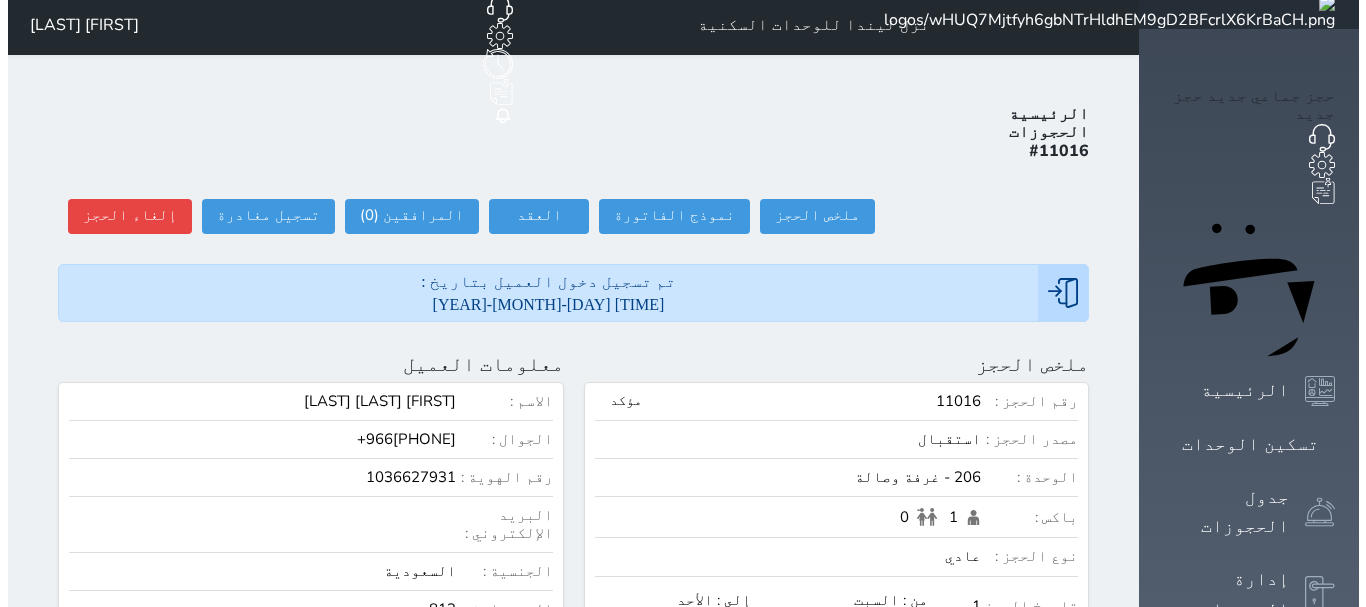 scroll, scrollTop: 0, scrollLeft: 0, axis: both 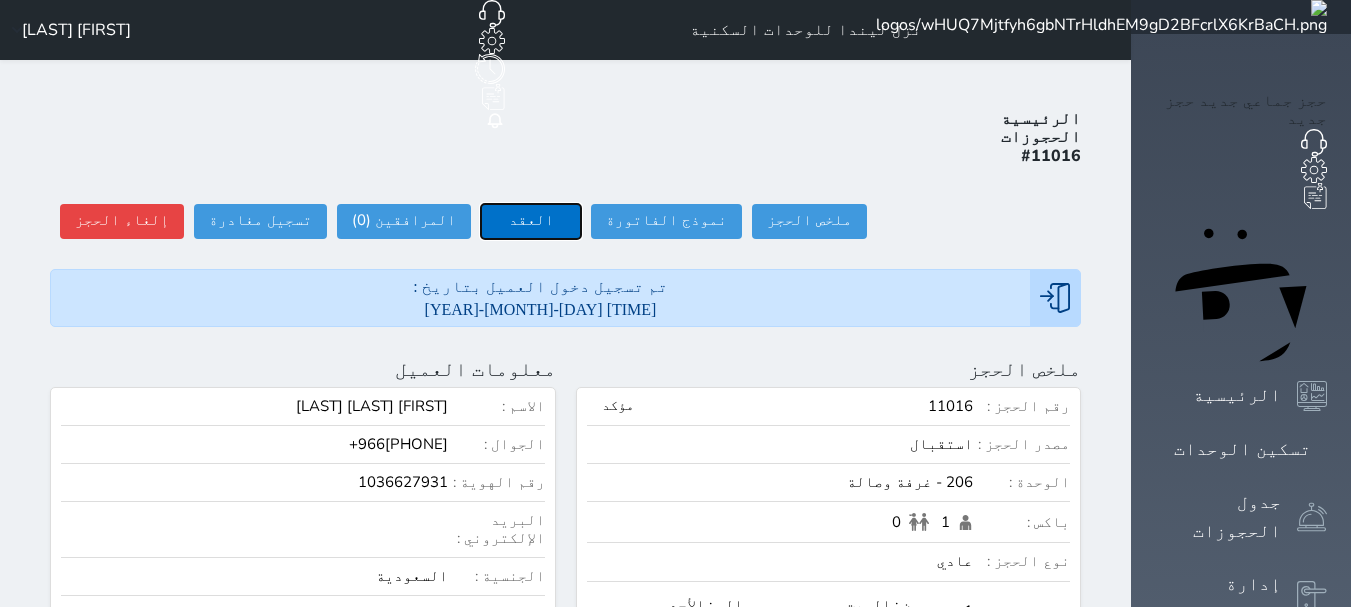 click on "العقد" at bounding box center (531, 221) 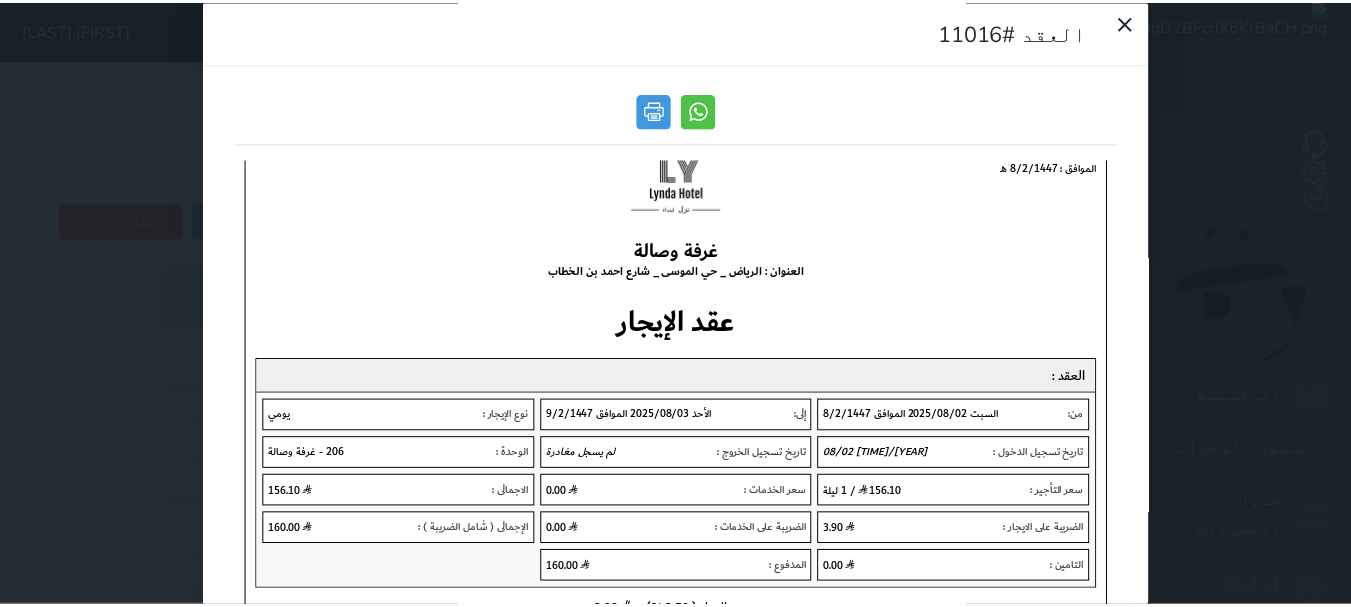 scroll, scrollTop: 0, scrollLeft: 0, axis: both 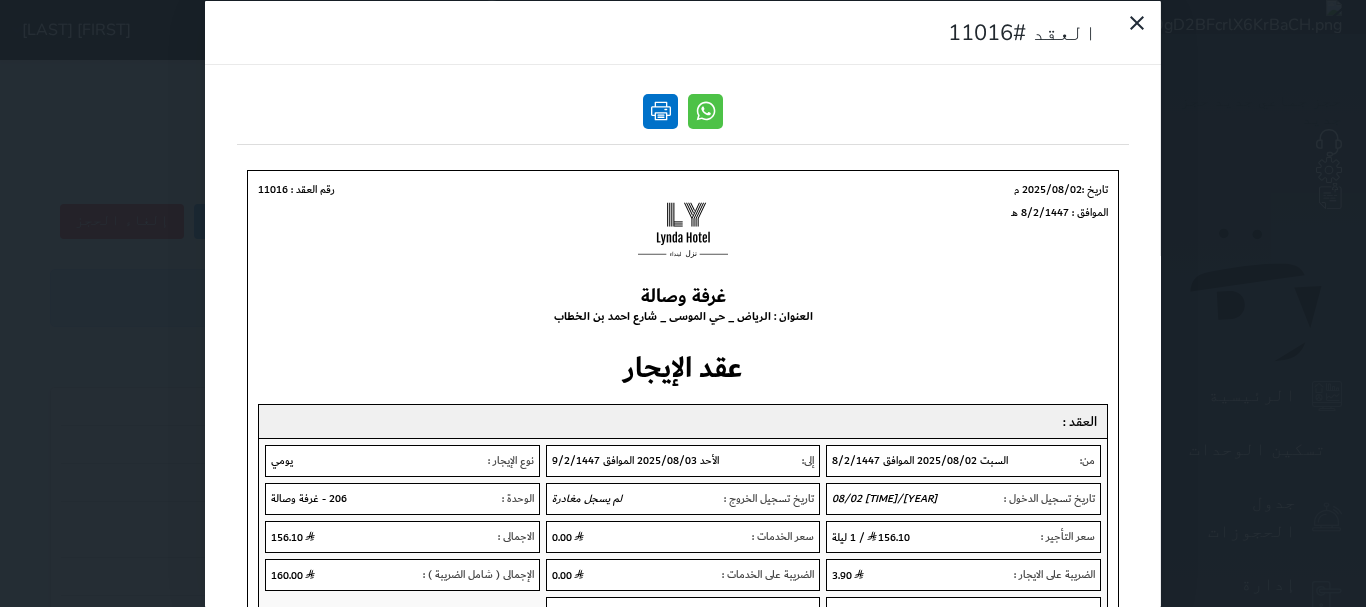 click at bounding box center [660, 110] 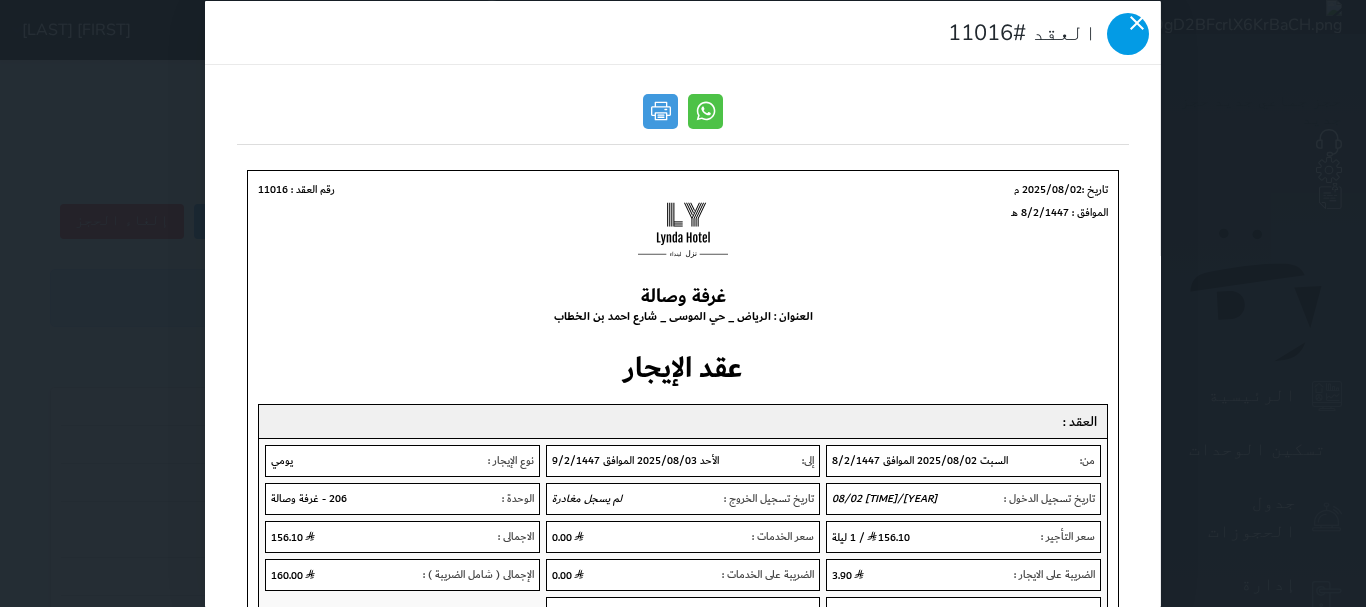 click 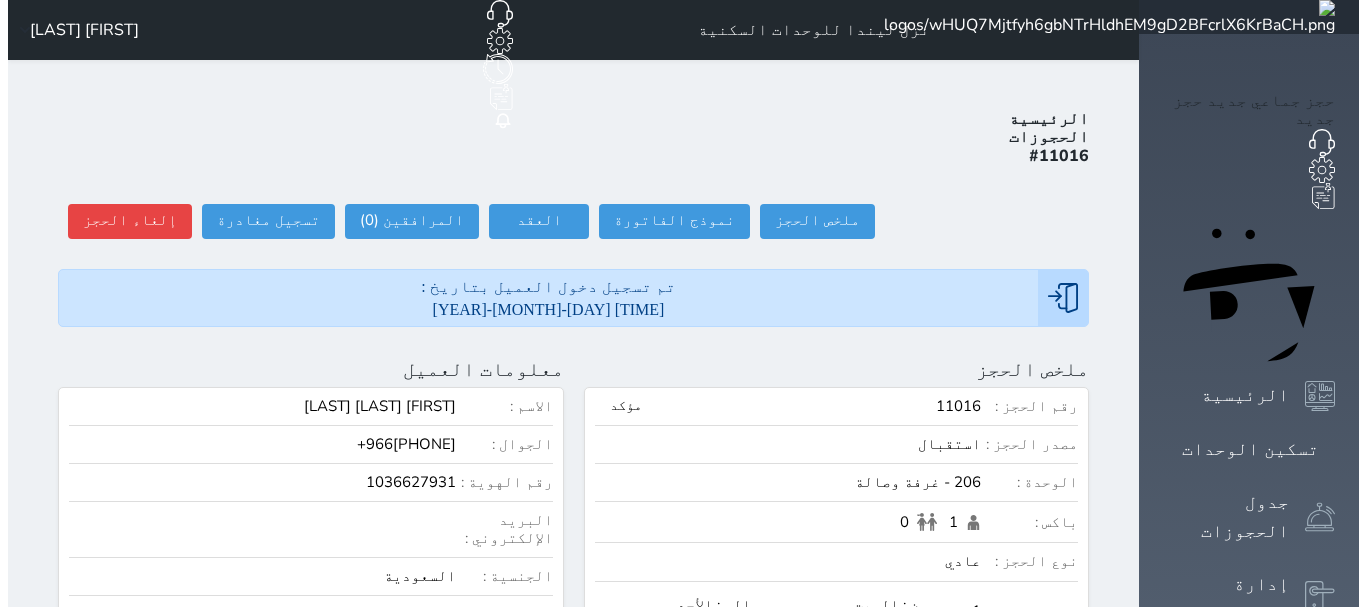 scroll, scrollTop: 100, scrollLeft: 0, axis: vertical 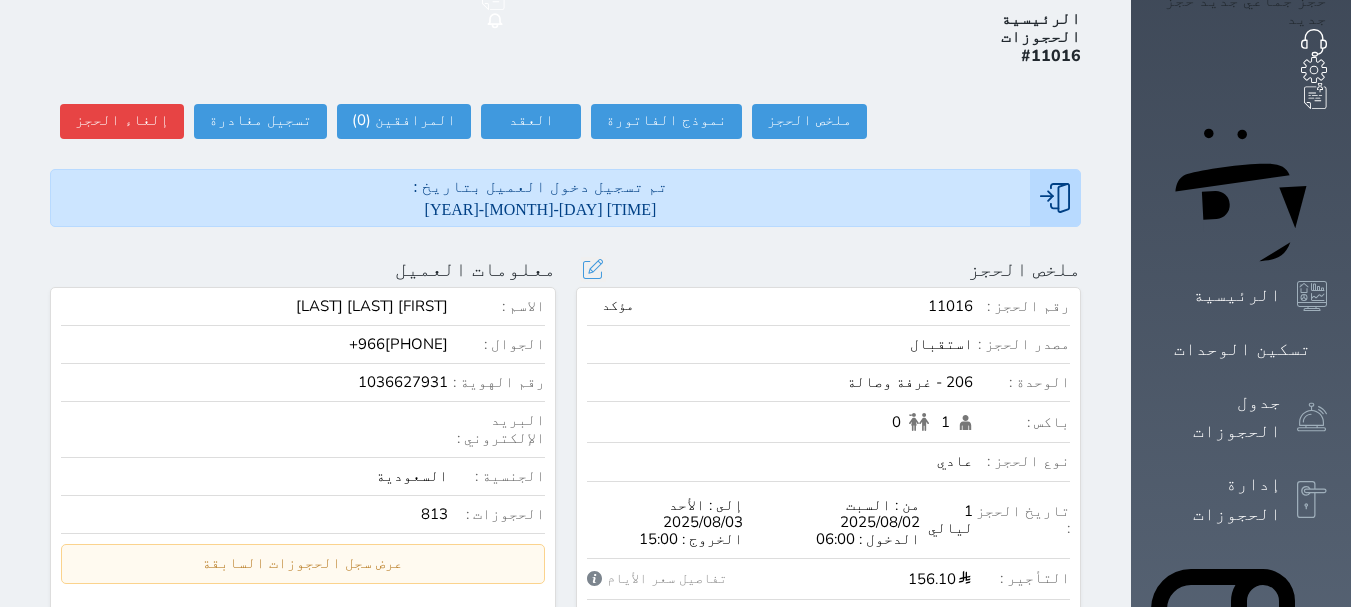drag, startPoint x: 1091, startPoint y: 234, endPoint x: 1011, endPoint y: 246, distance: 80.895 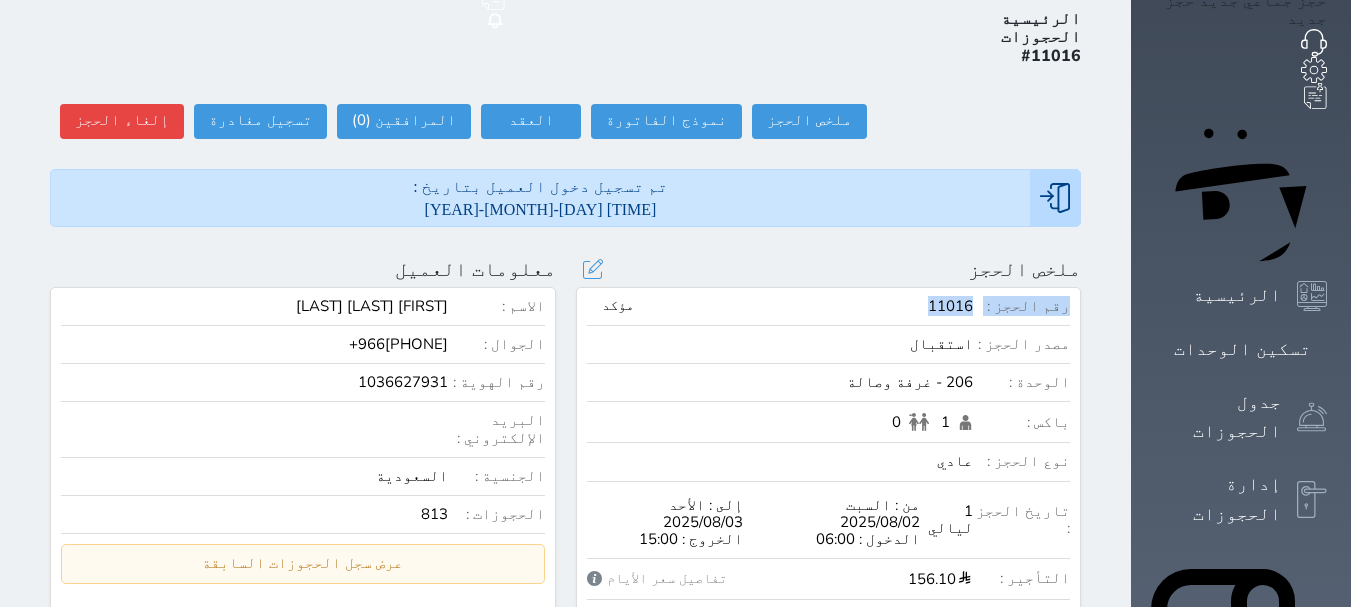 drag, startPoint x: 997, startPoint y: 243, endPoint x: 1084, endPoint y: 232, distance: 87.69264 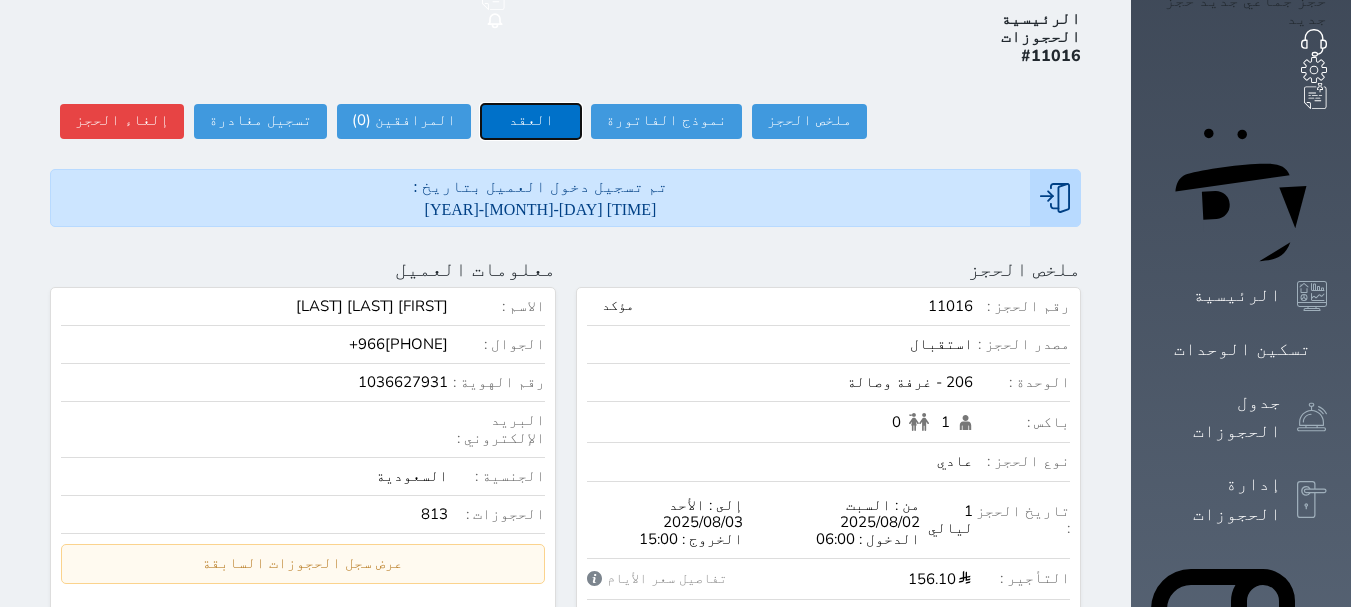 click on "العقد" at bounding box center [531, 121] 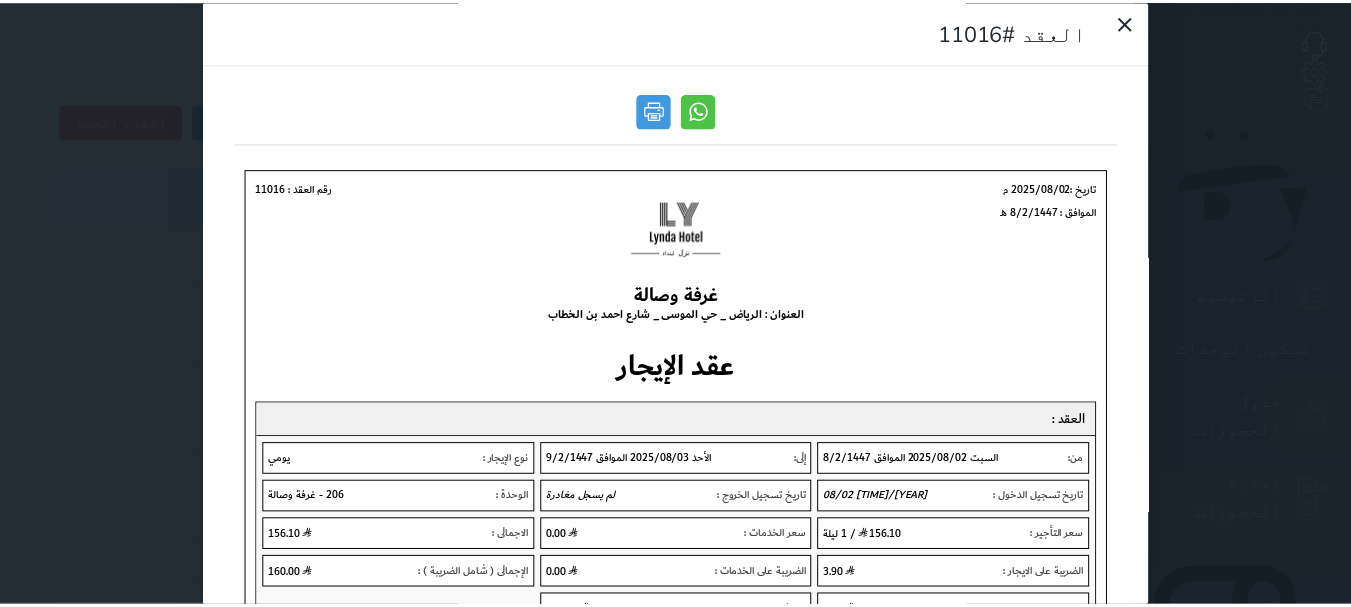 scroll, scrollTop: 0, scrollLeft: 0, axis: both 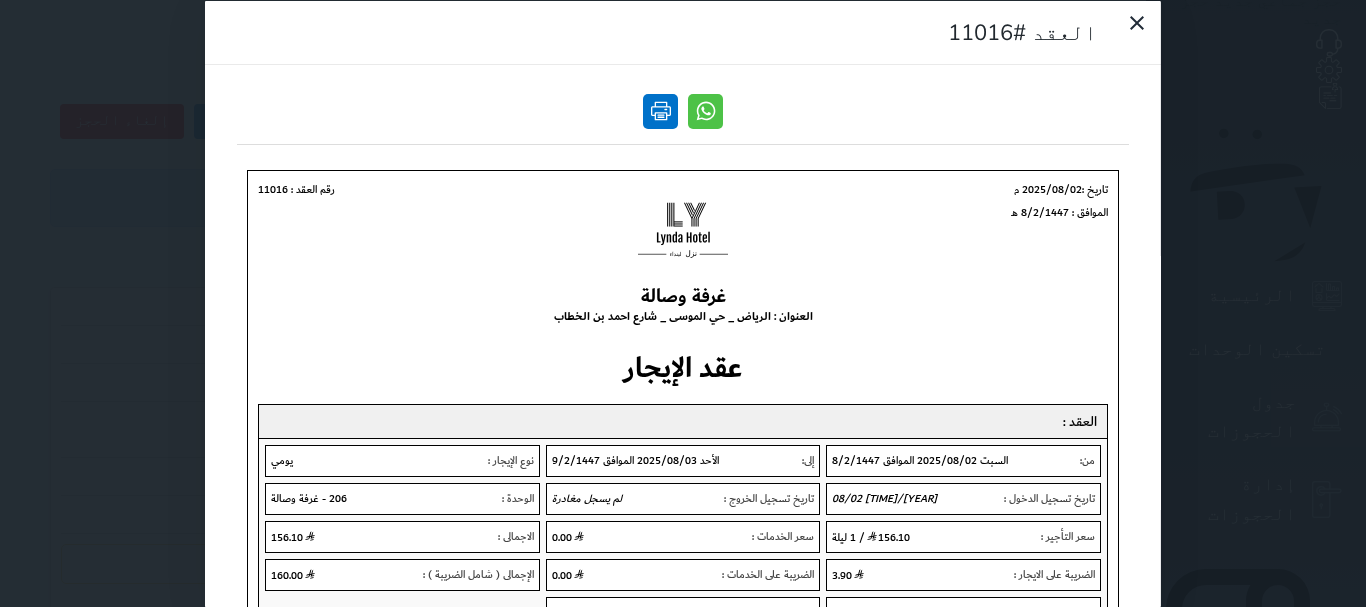 click at bounding box center [660, 110] 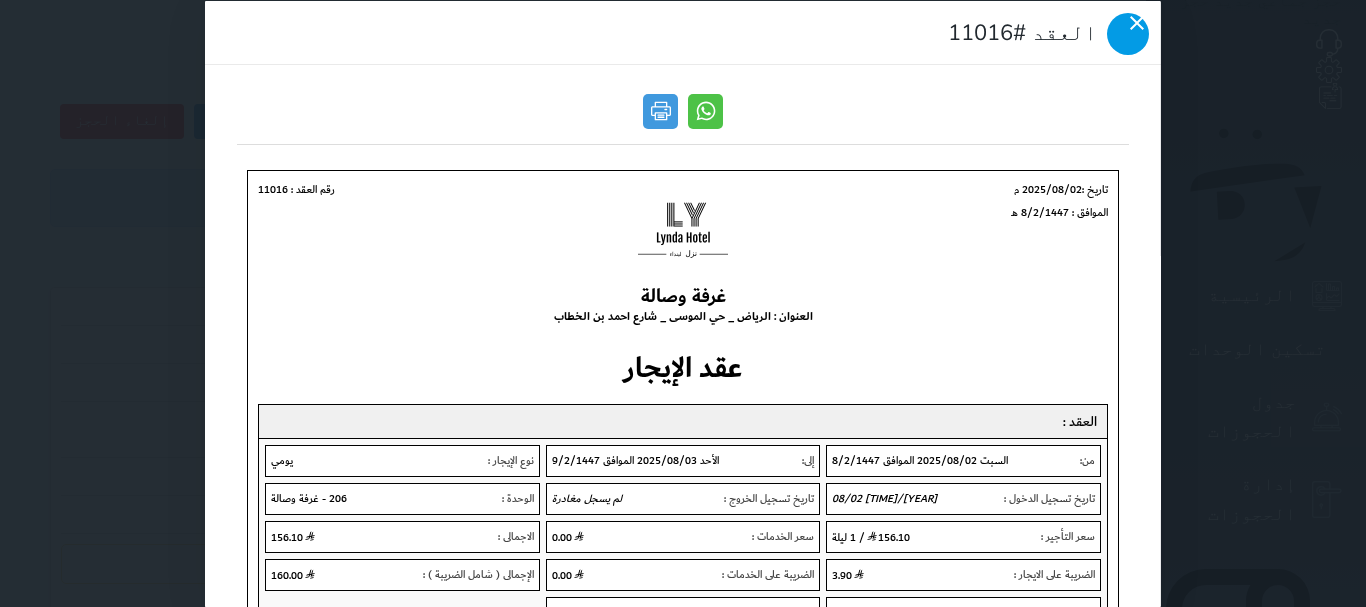 click at bounding box center [1128, 33] 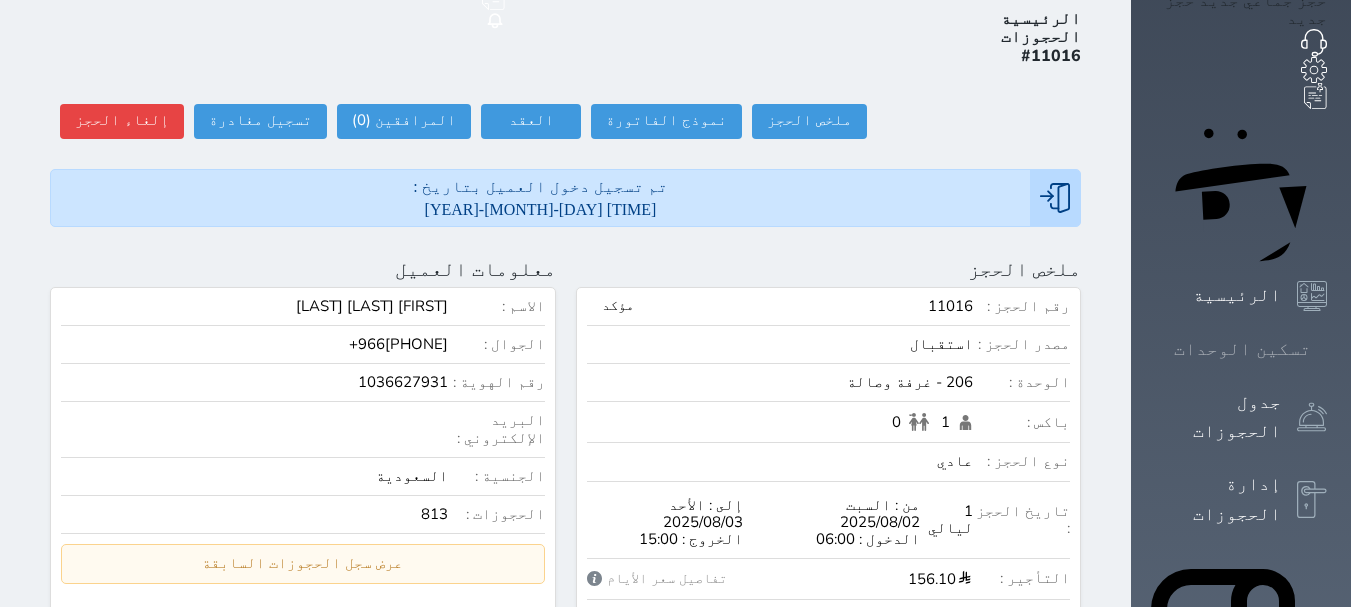 click 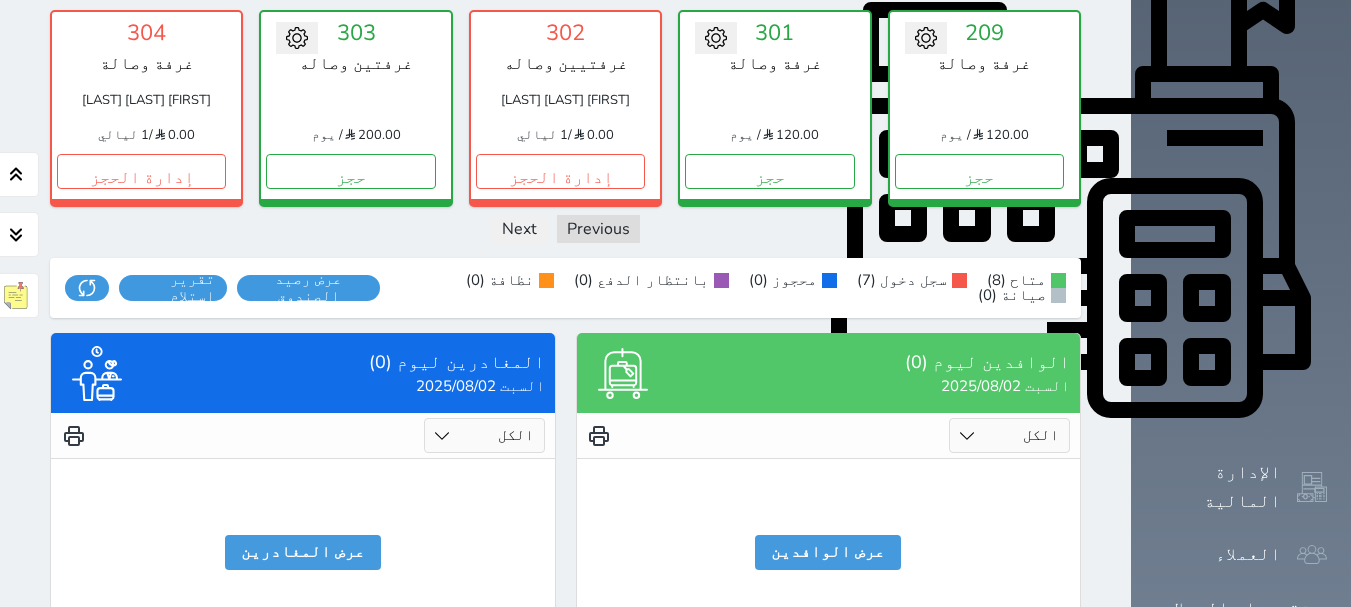 scroll, scrollTop: 733, scrollLeft: 0, axis: vertical 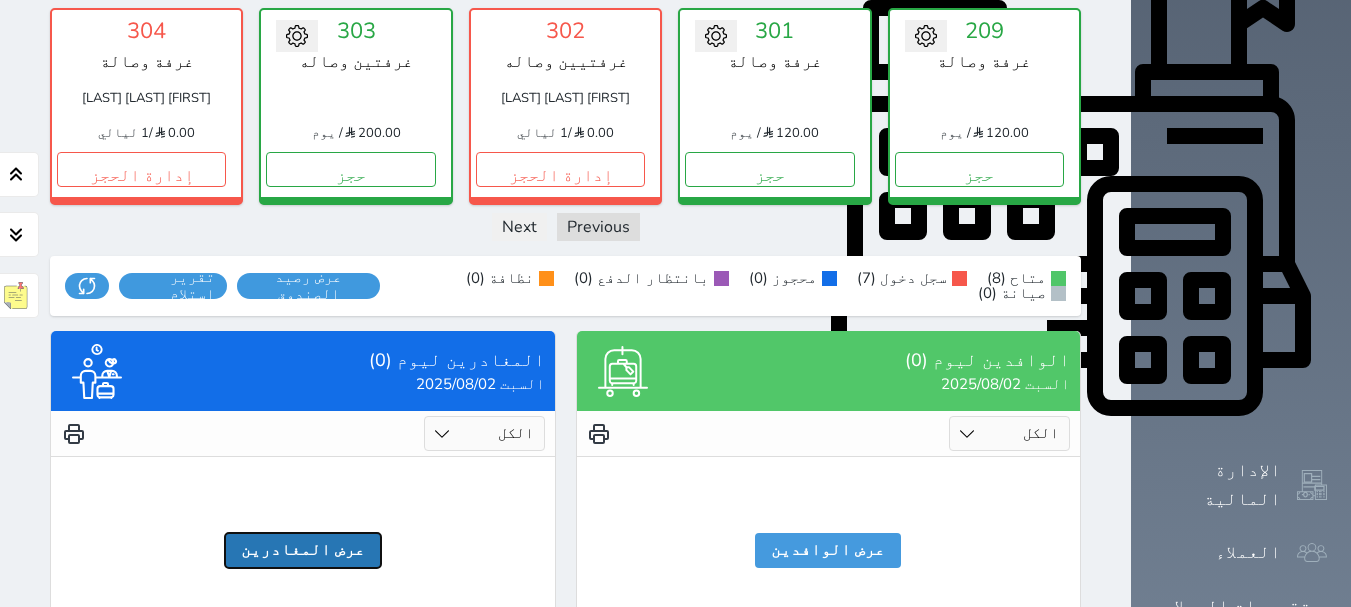 click on "عرض المغادرين" at bounding box center [303, 550] 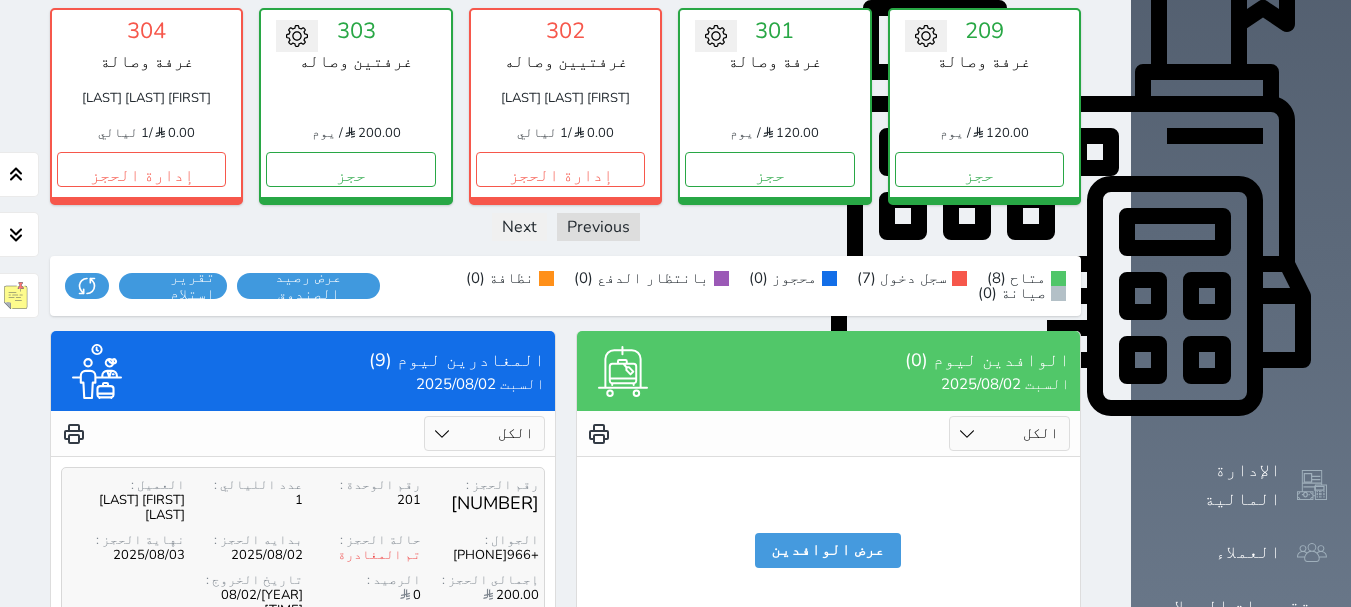 click on "تم المغادرة" at bounding box center [362, 555] 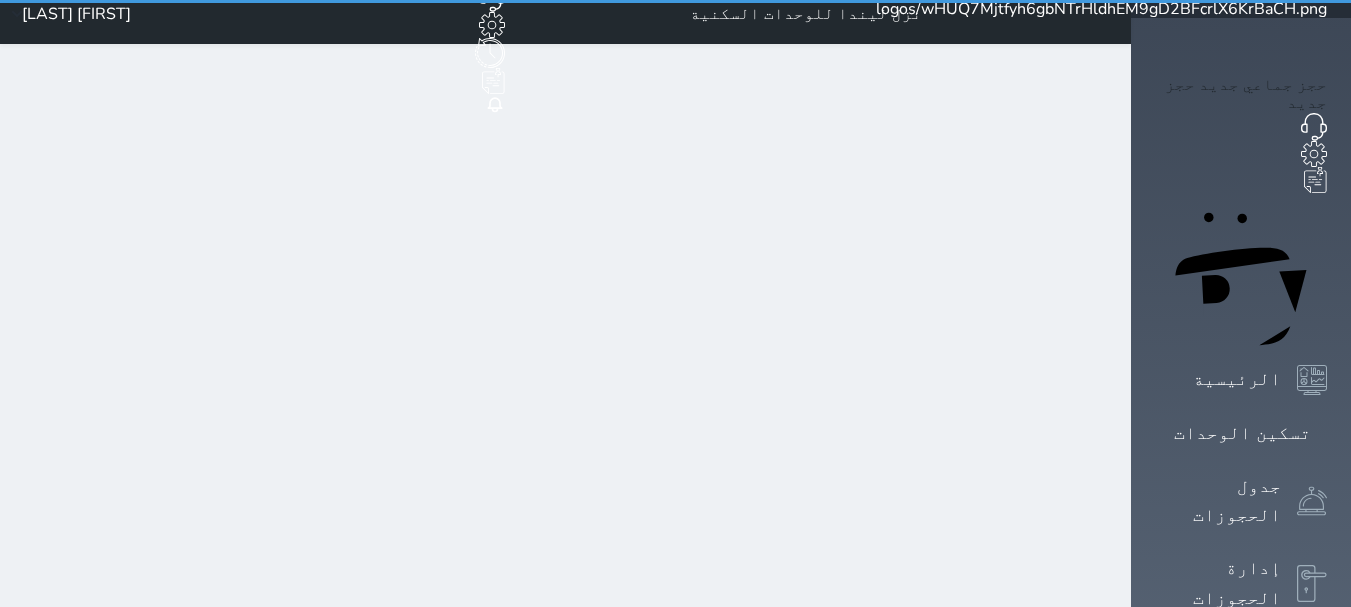 scroll, scrollTop: 0, scrollLeft: 0, axis: both 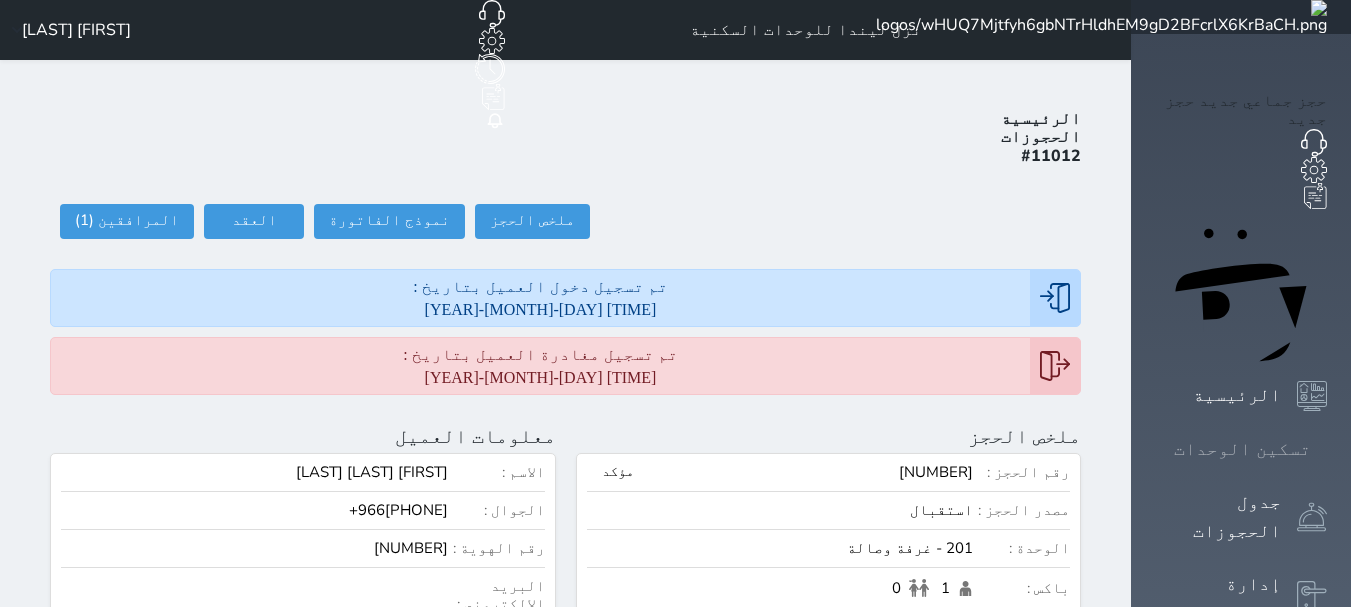 click 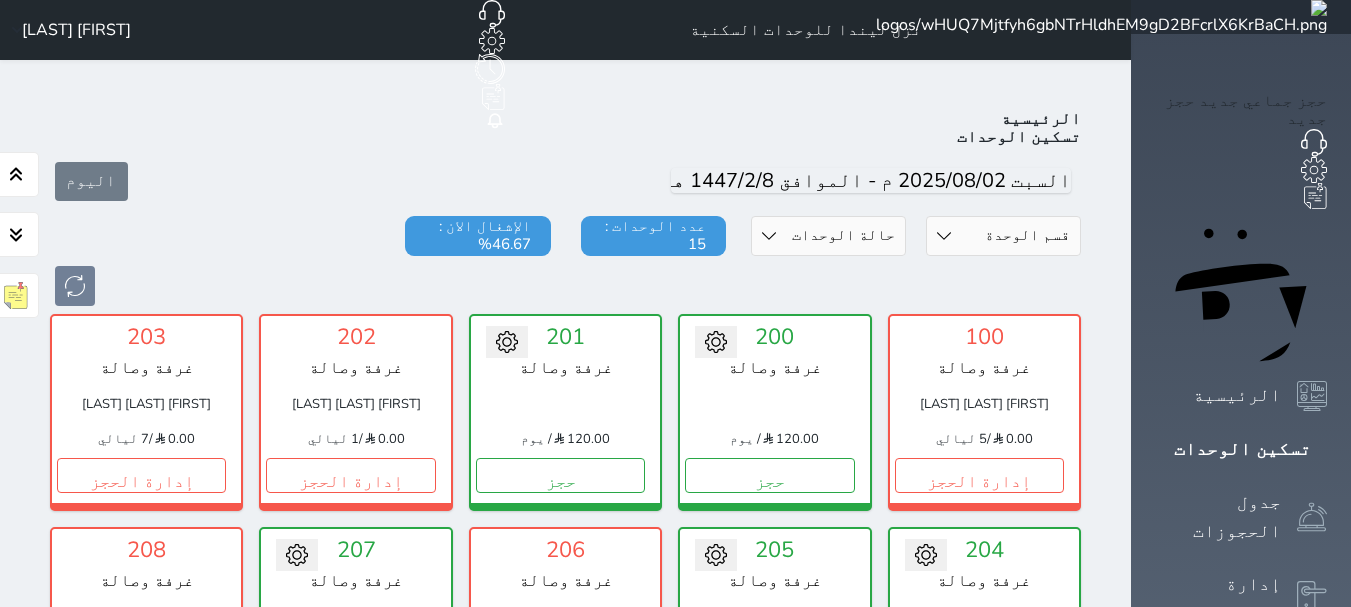 scroll, scrollTop: 78, scrollLeft: 0, axis: vertical 